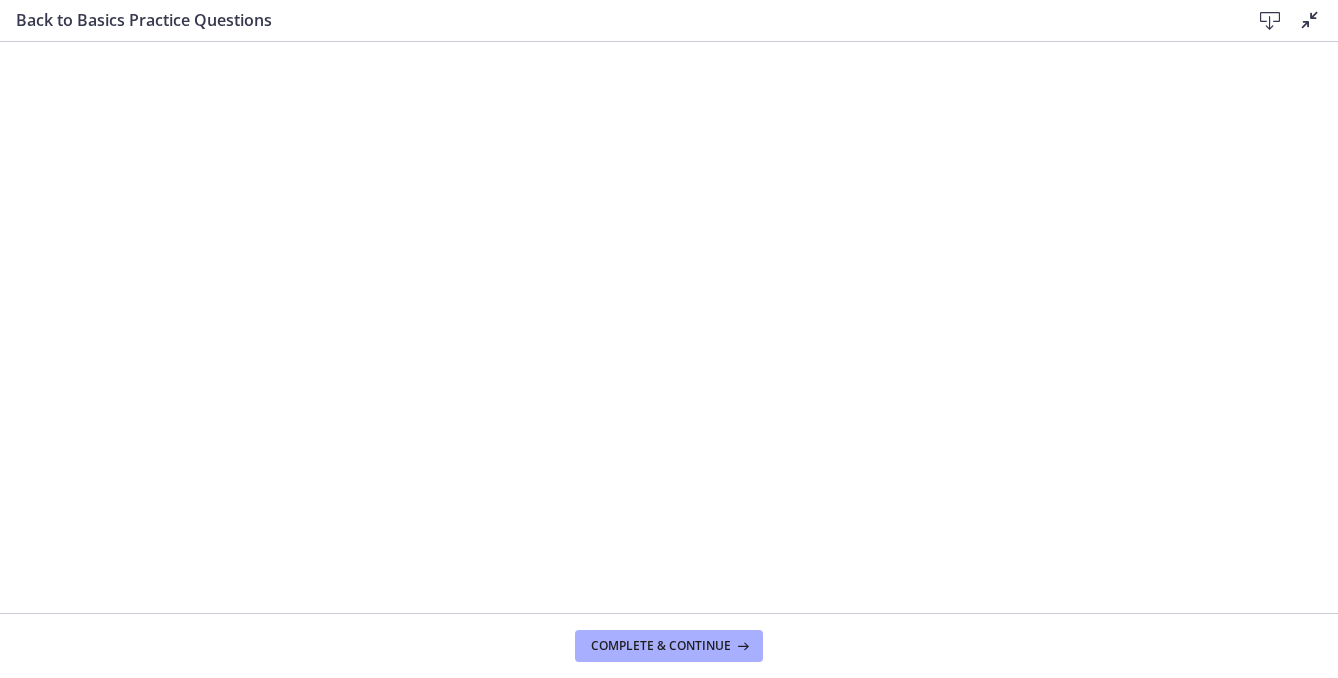 scroll, scrollTop: 0, scrollLeft: 0, axis: both 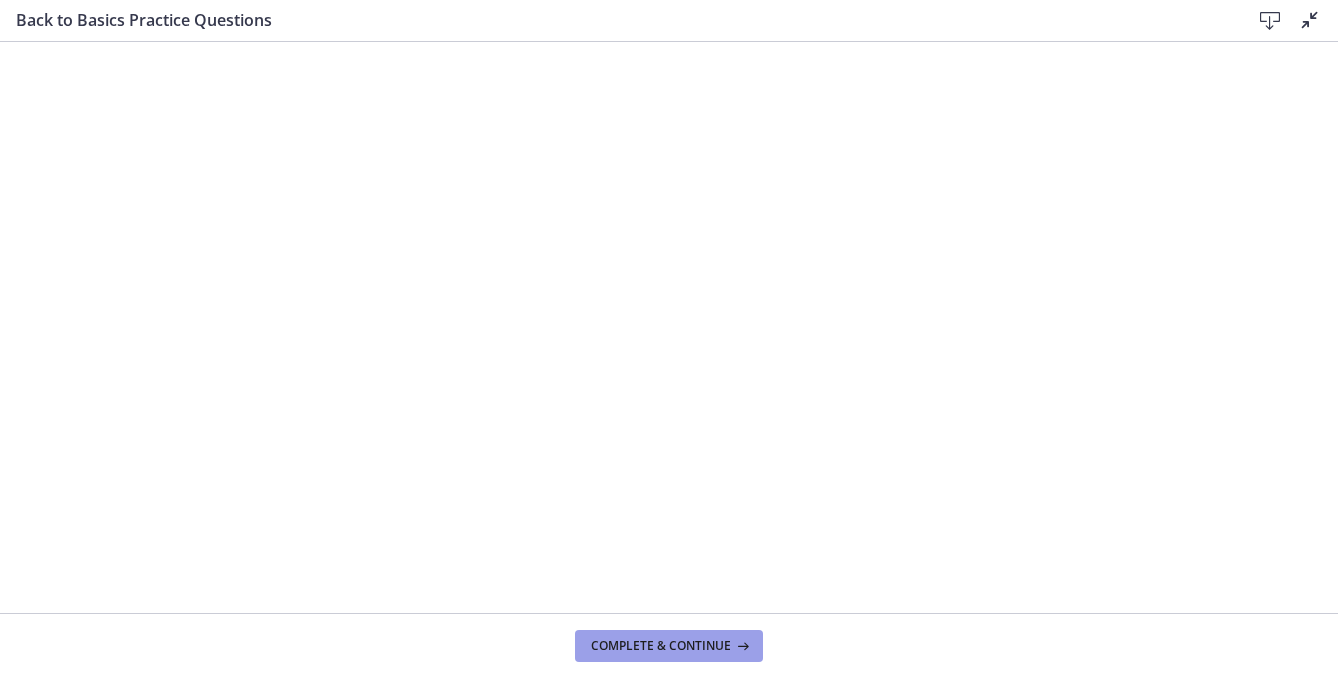 click on "Complete & continue" at bounding box center [669, 646] 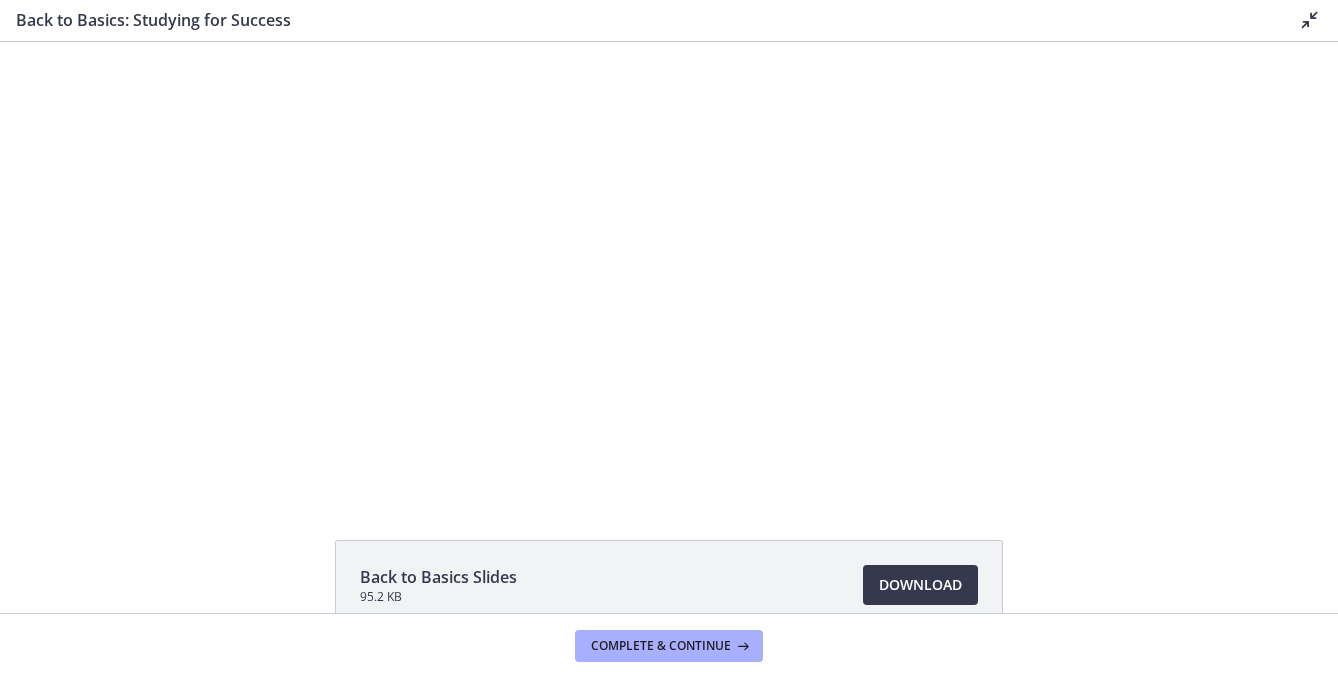 scroll, scrollTop: 0, scrollLeft: 0, axis: both 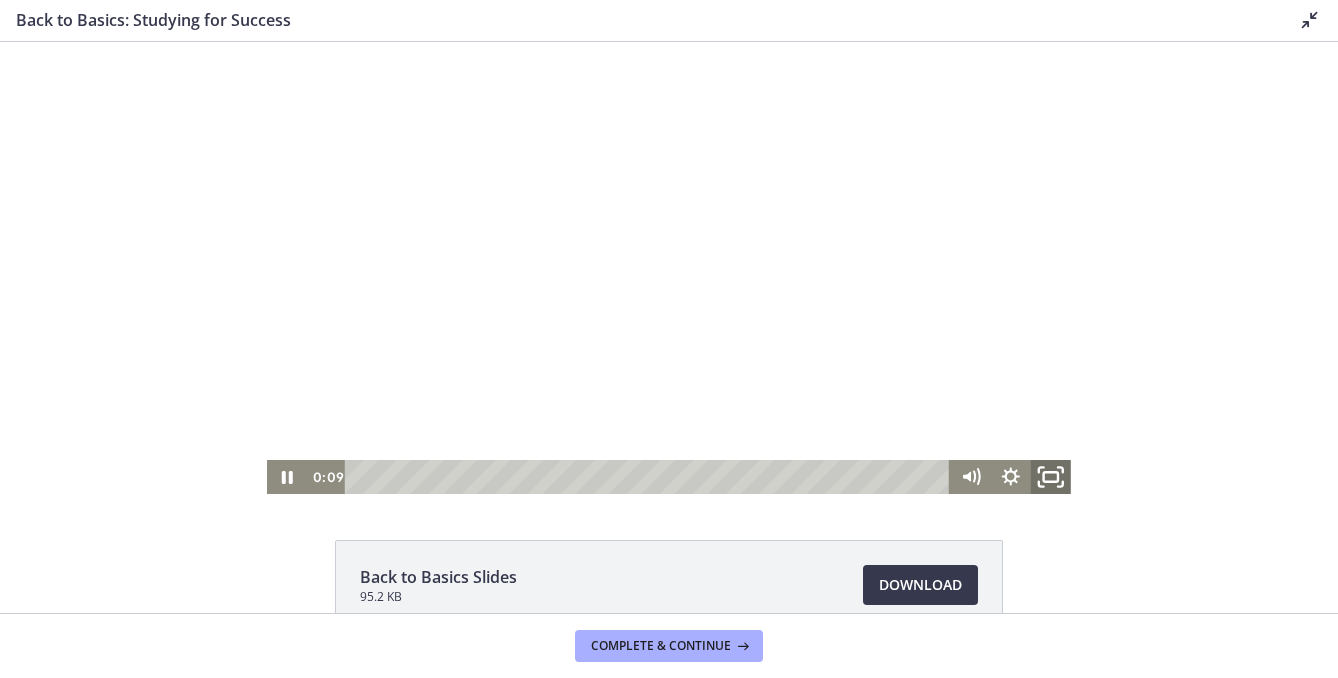 click 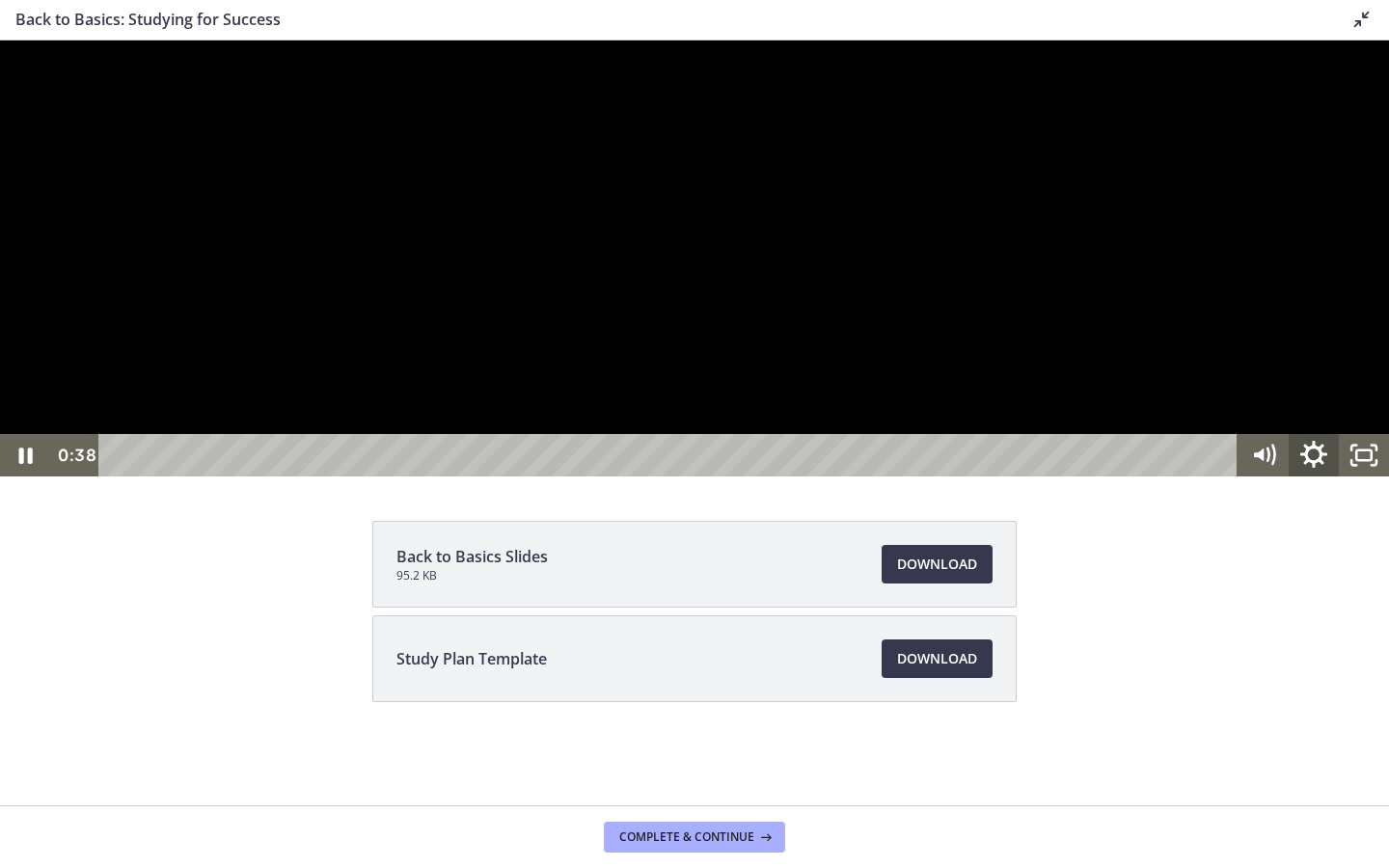 click 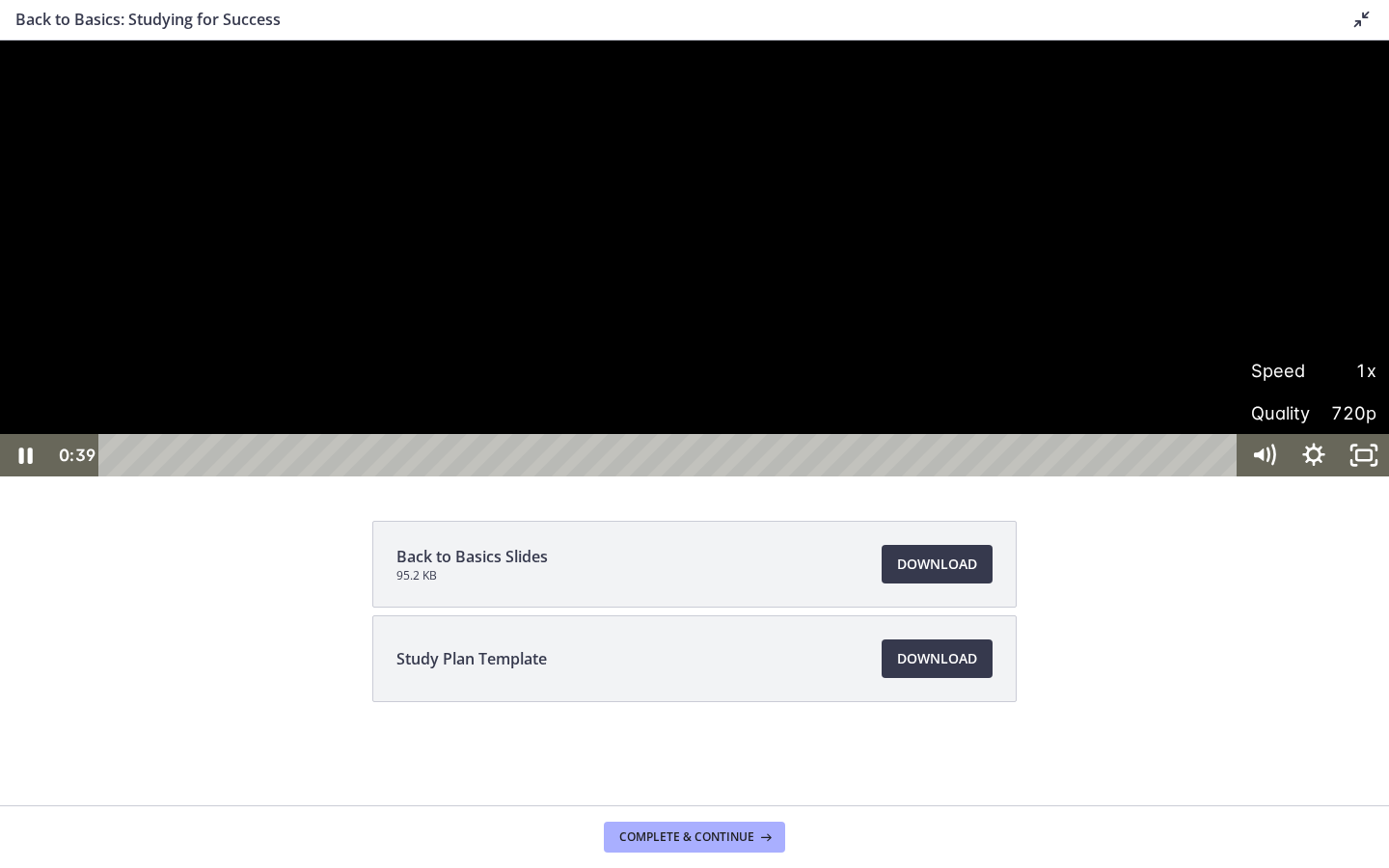 click on "Speed" at bounding box center [1282, 370] 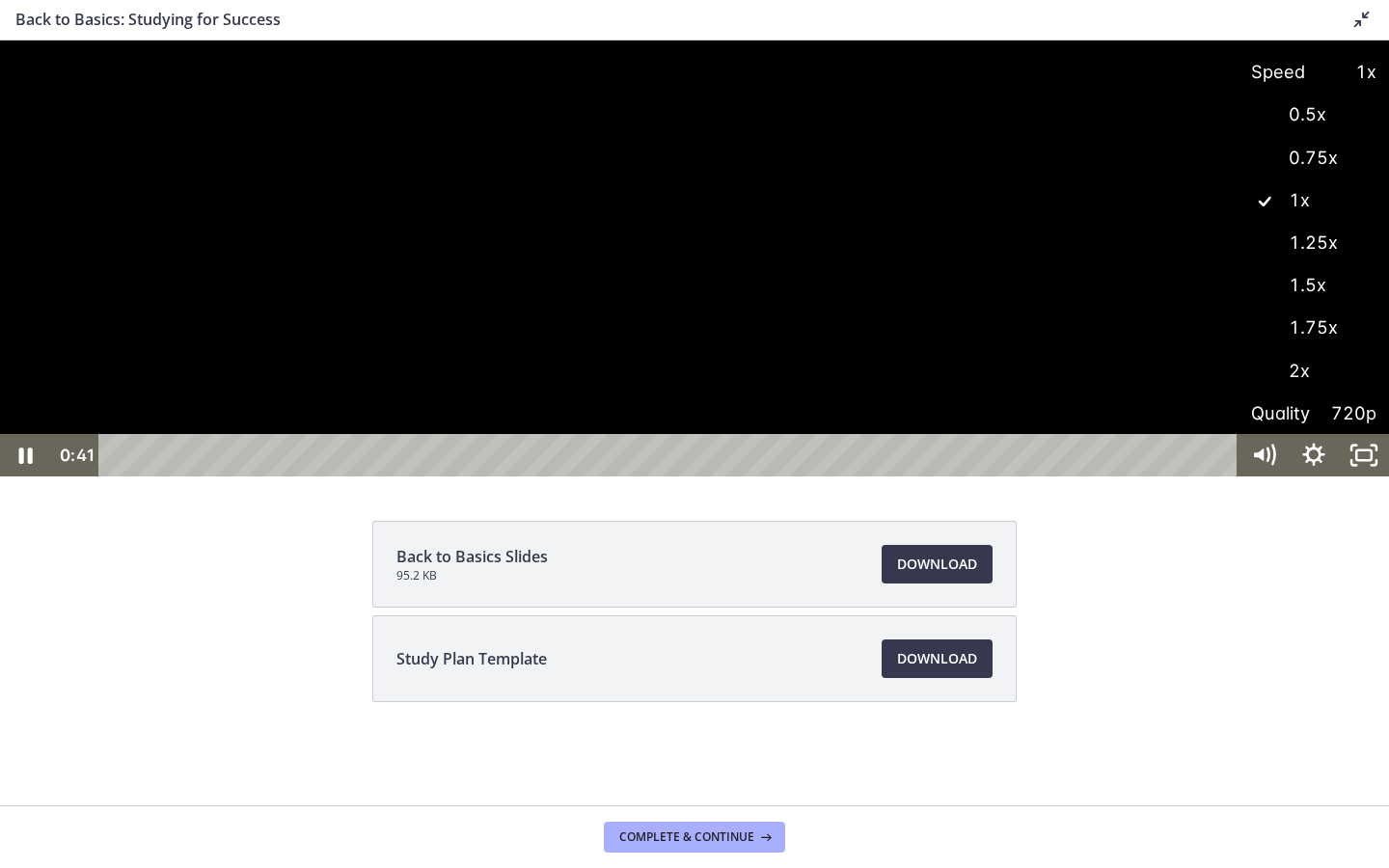click on "2x" at bounding box center (1314, 371) 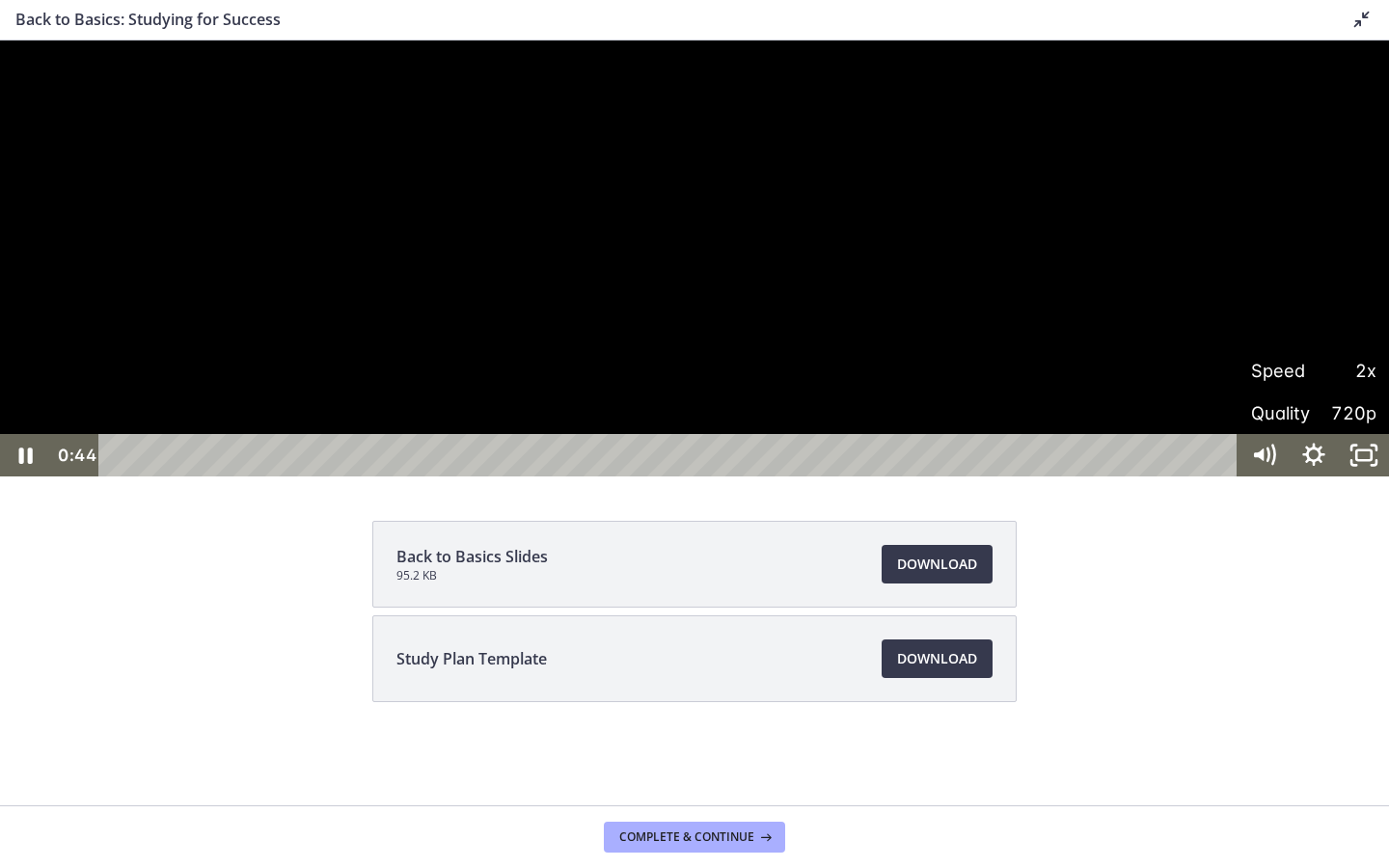 click on "Speed" at bounding box center [1282, 370] 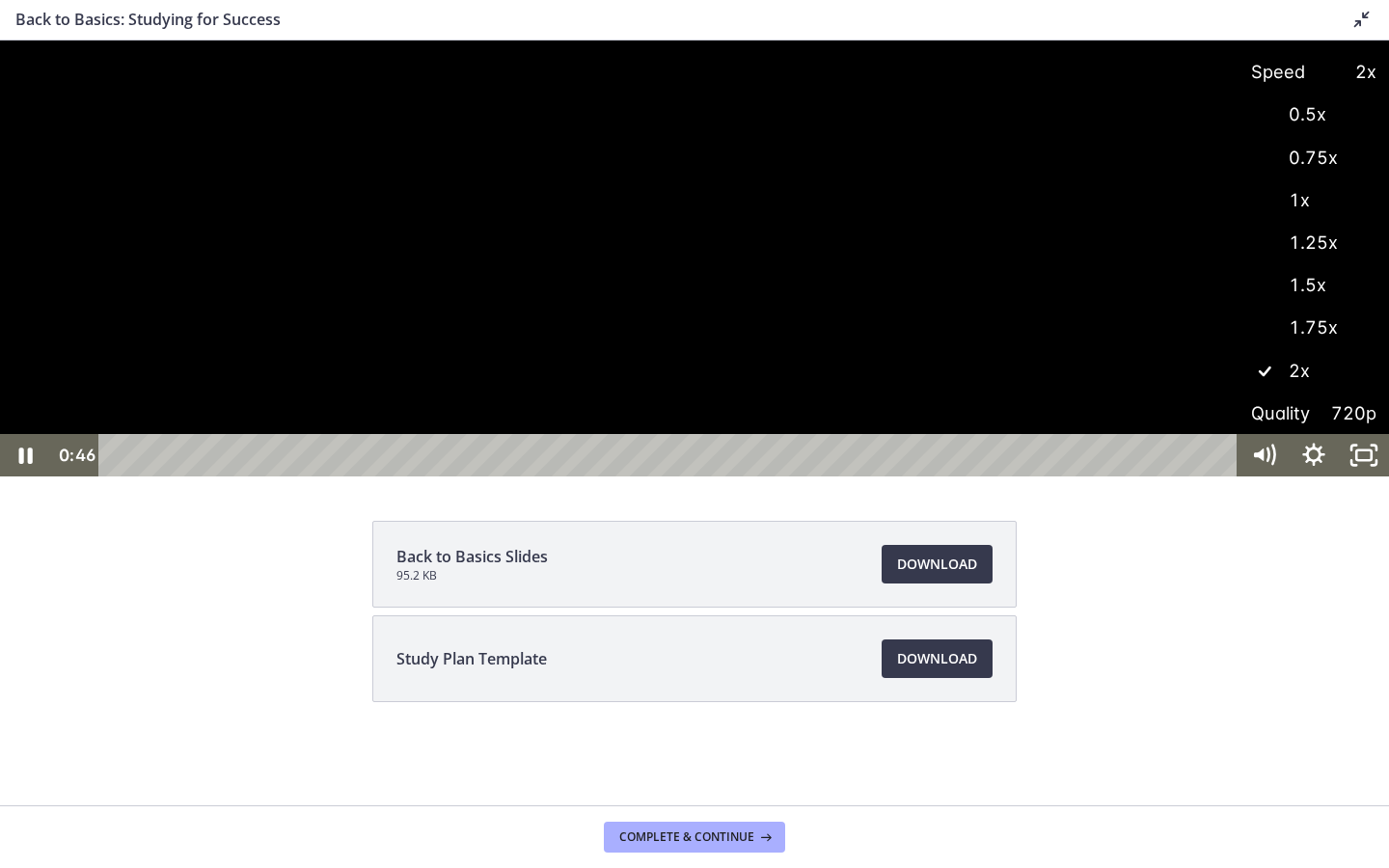 click on "1.5x" at bounding box center (1314, 285) 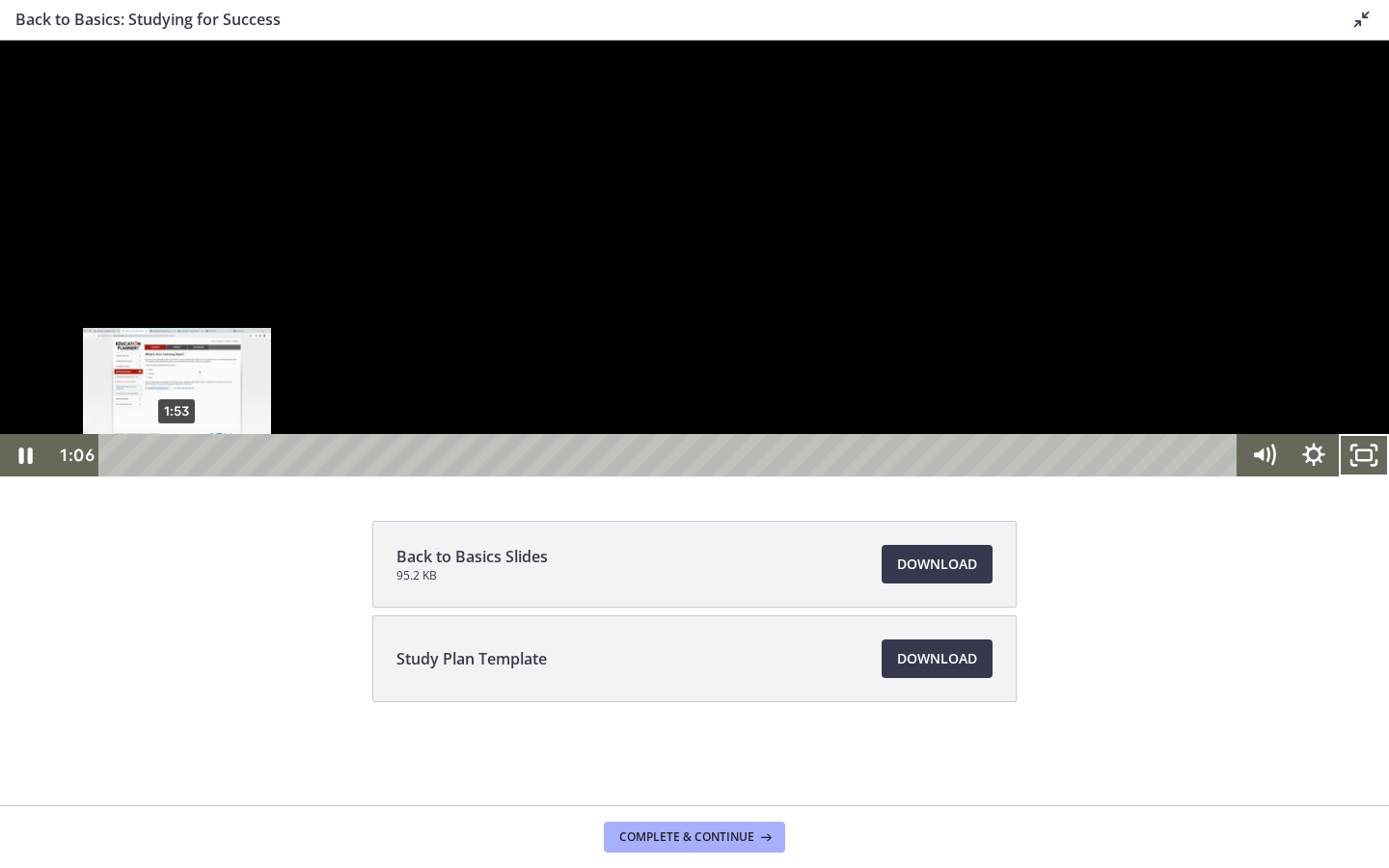 click on "1:53" at bounding box center [671, 455] 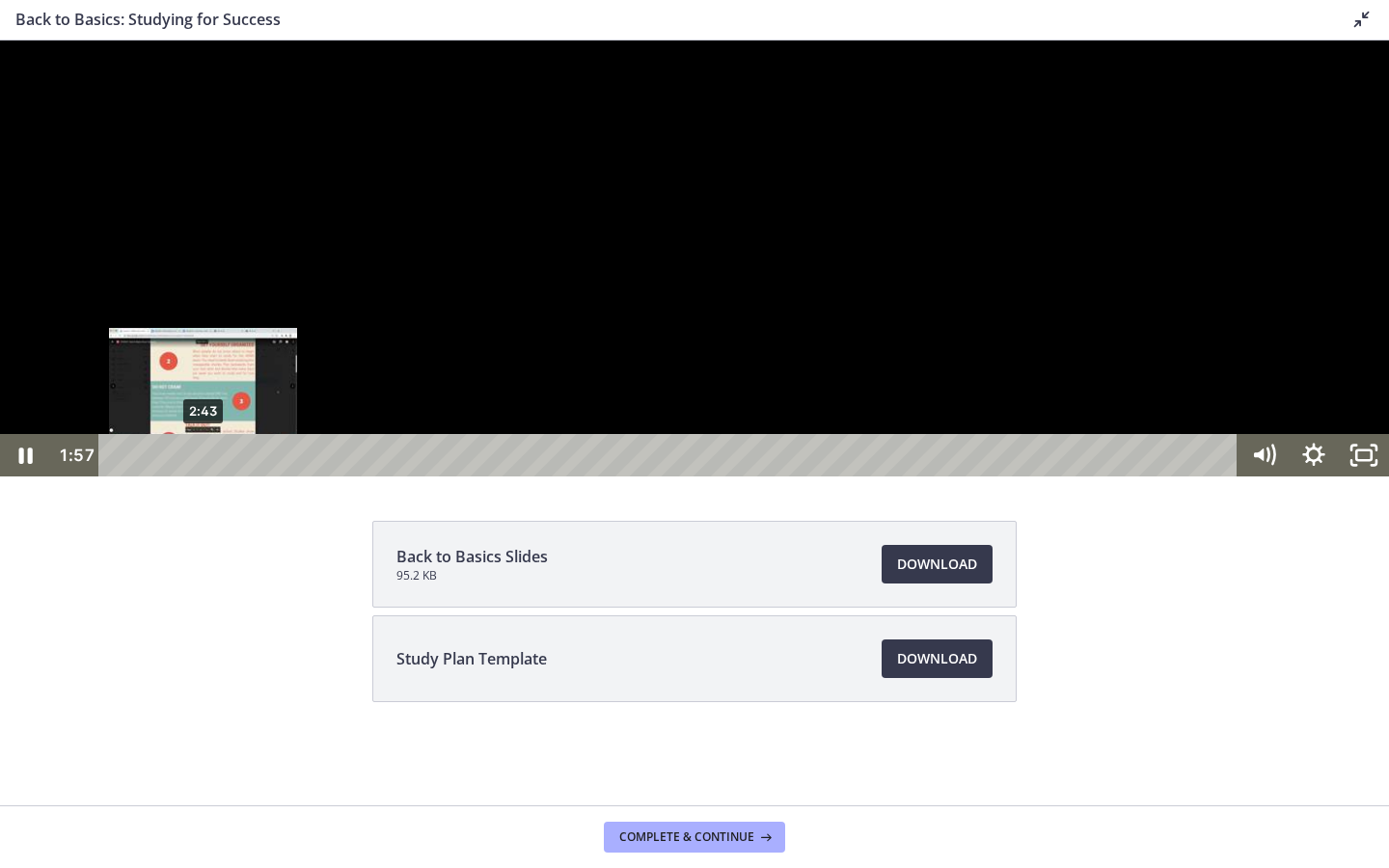 click on "2:43" at bounding box center [671, 455] 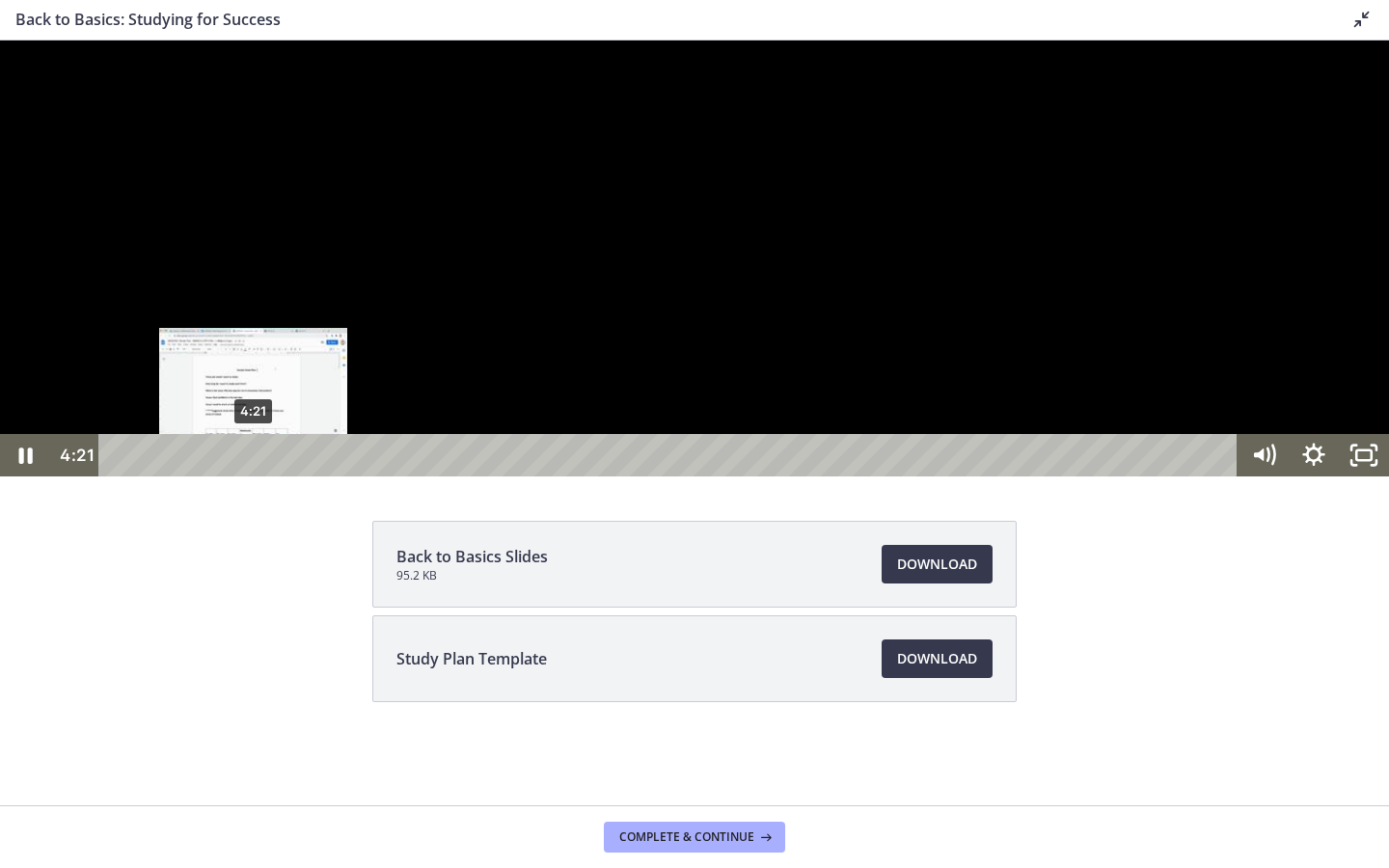 click on "4:21" at bounding box center [671, 455] 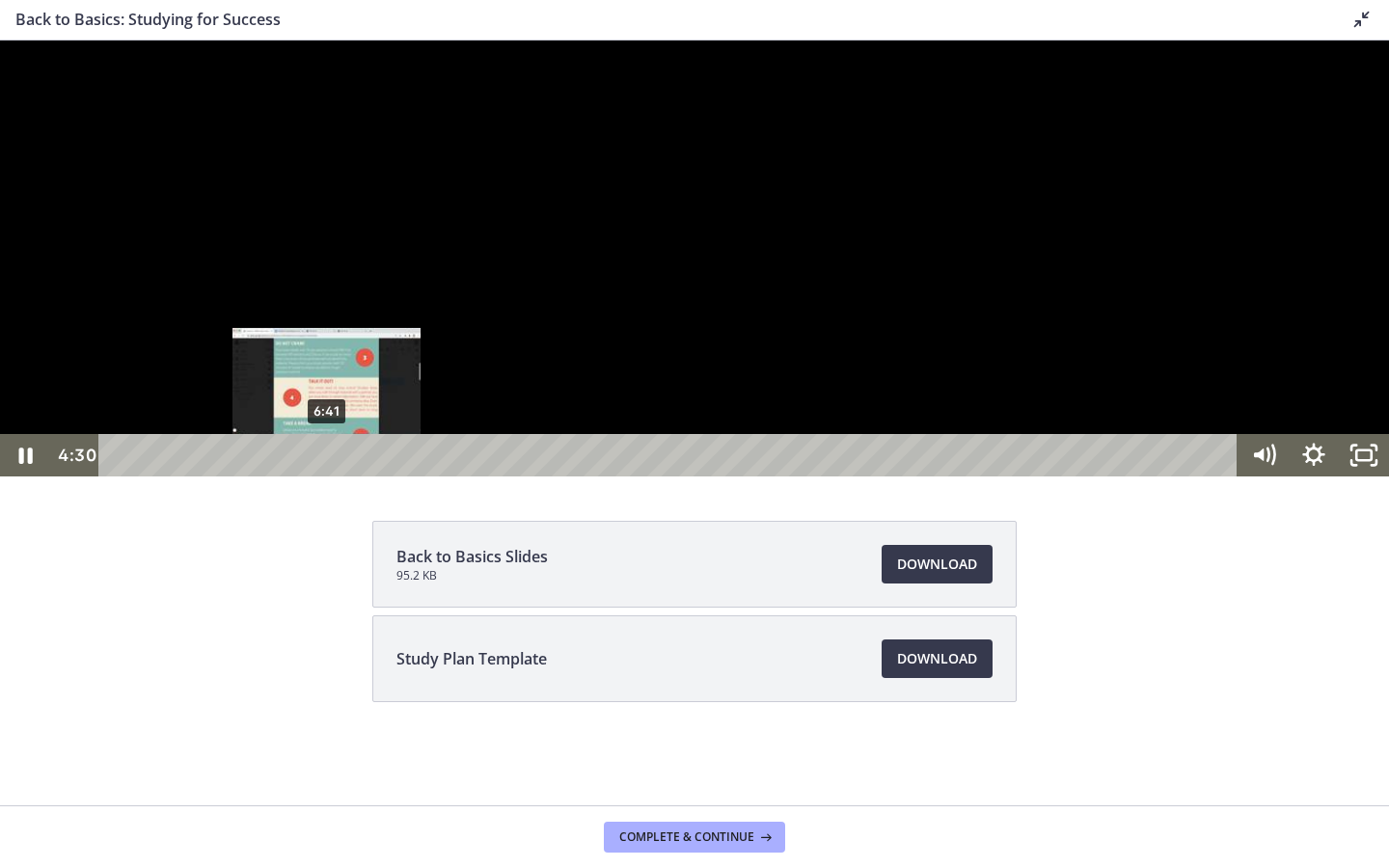 click on "6:41" at bounding box center (671, 455) 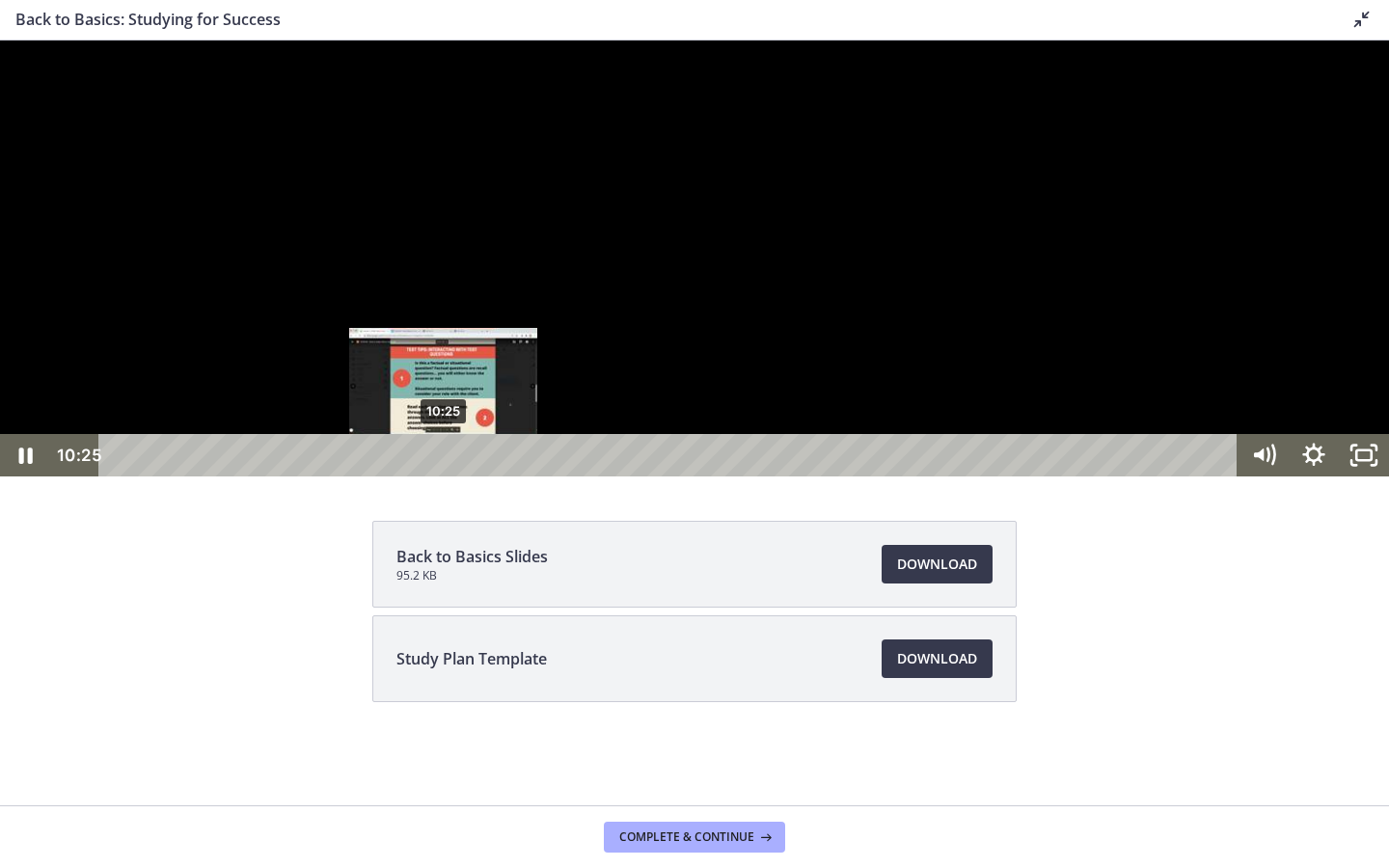 click on "10:25" at bounding box center (671, 455) 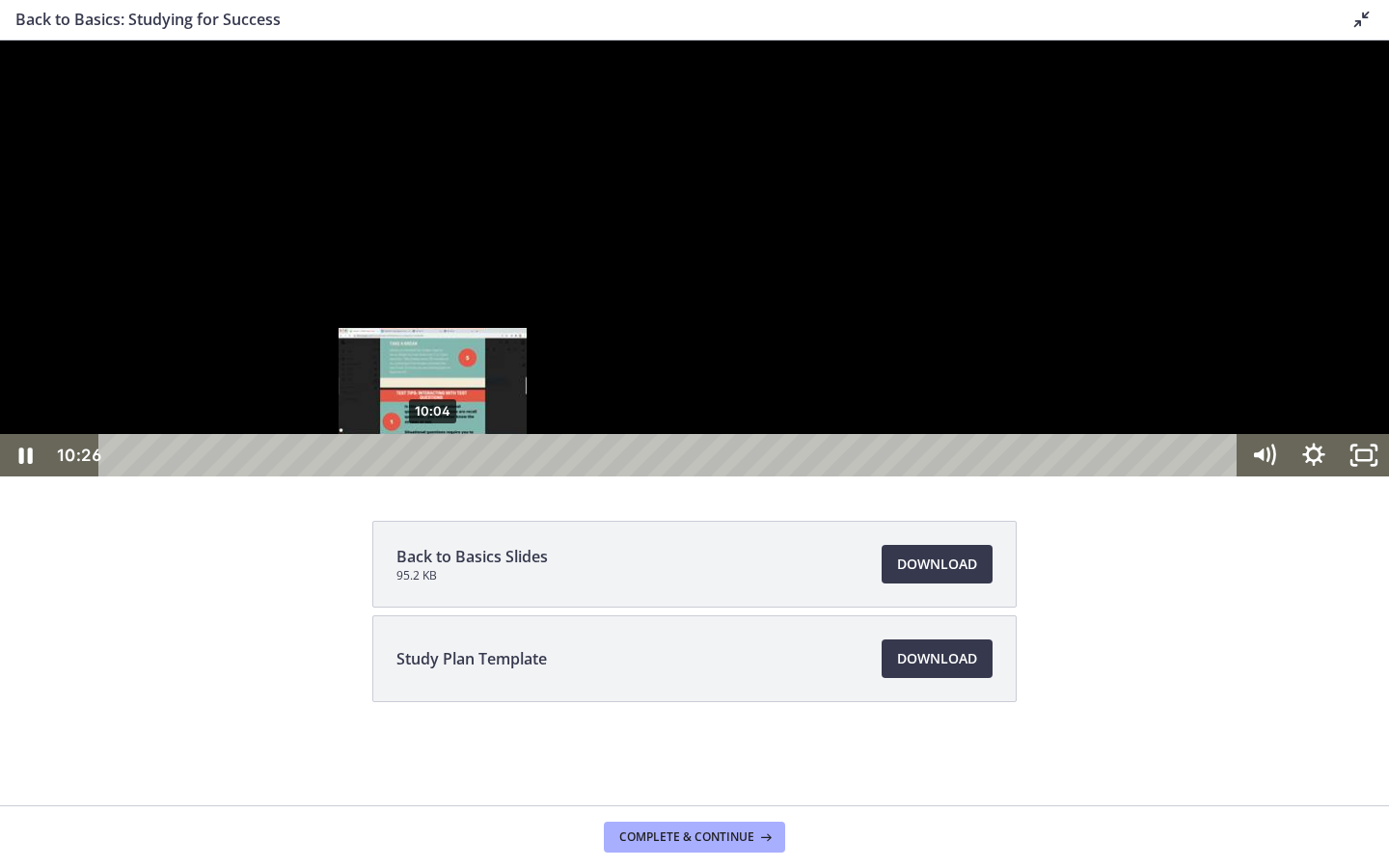 click on "10:04" at bounding box center [671, 455] 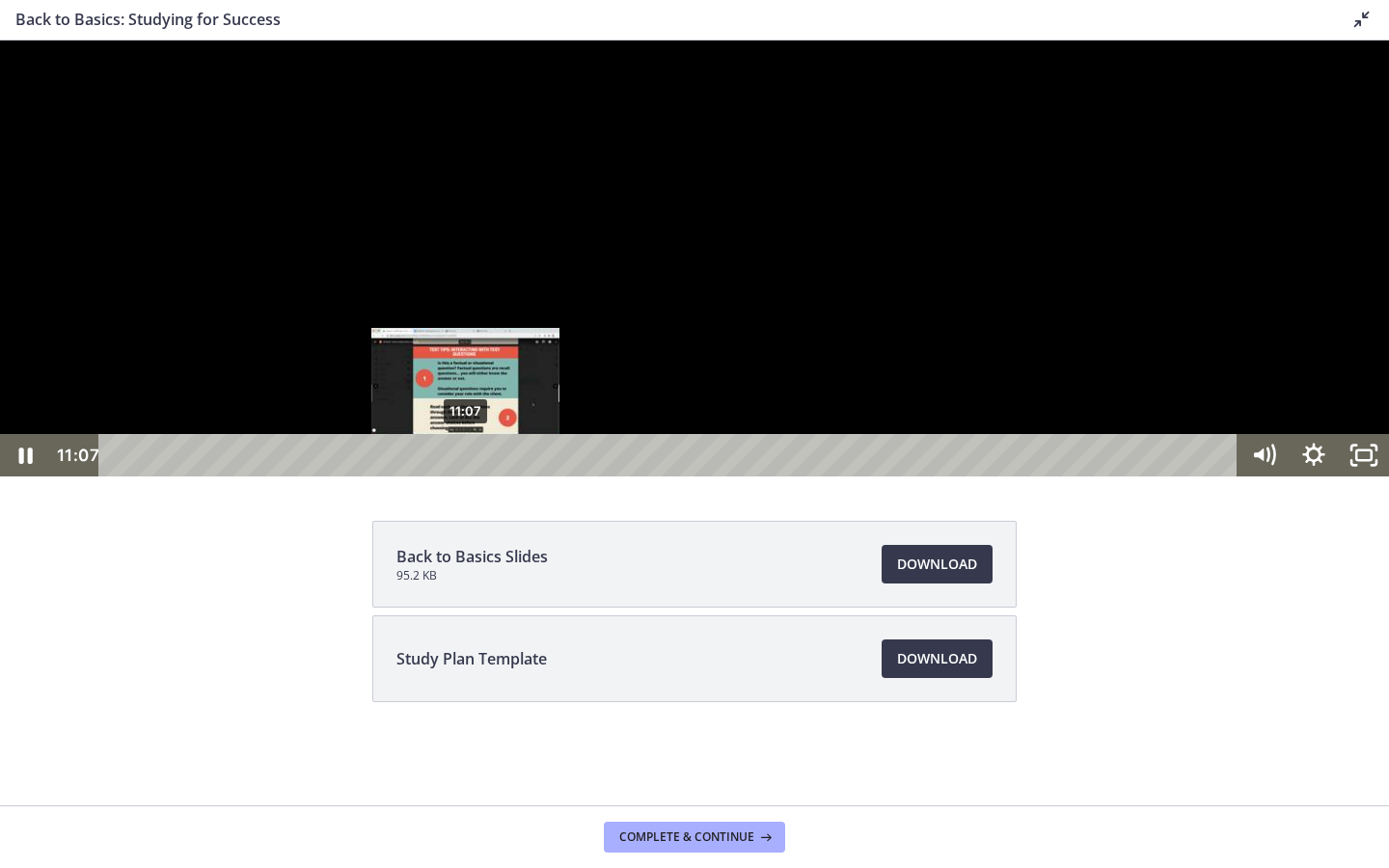 click on "11:07" at bounding box center [671, 455] 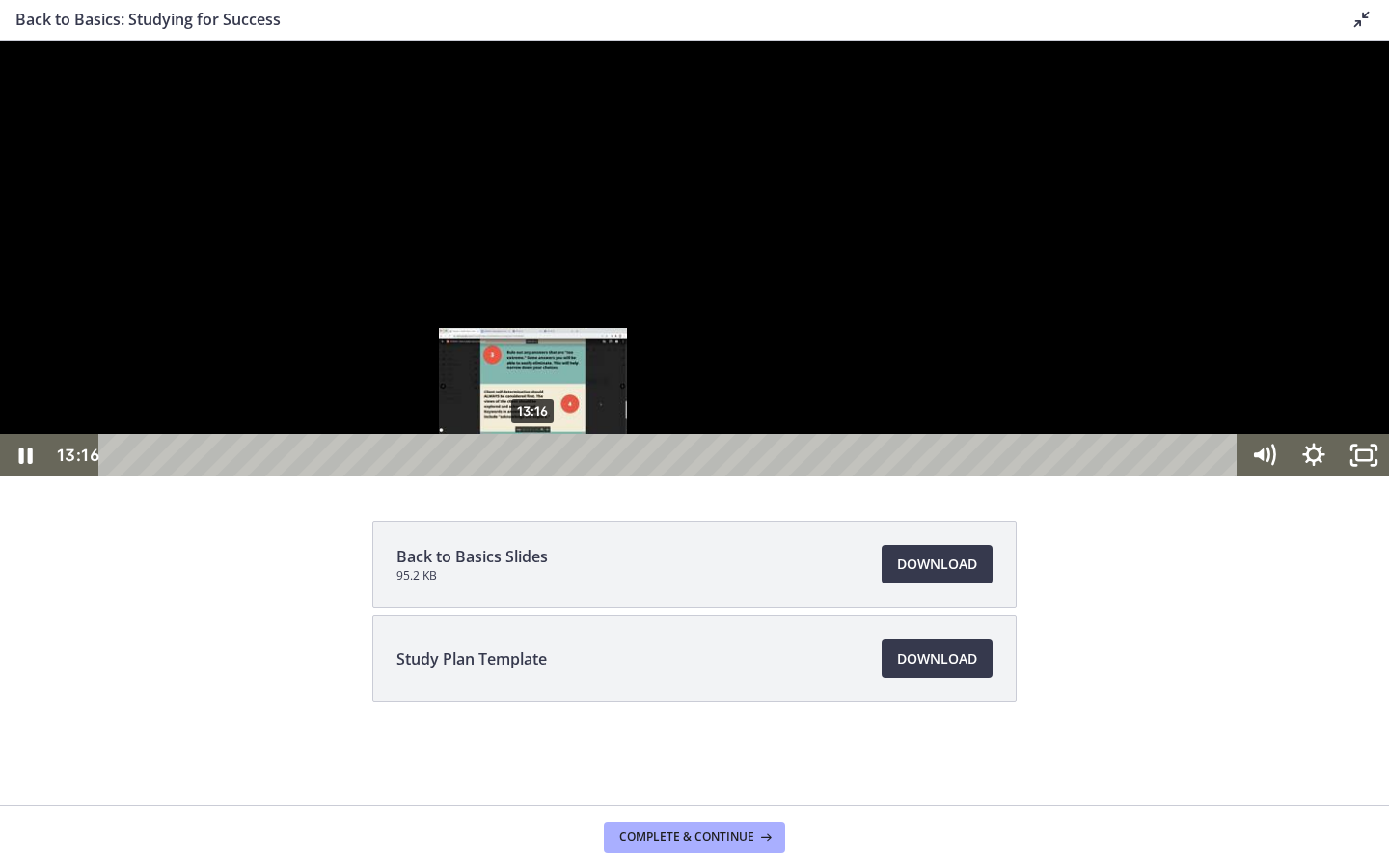 click on "13:16" at bounding box center [671, 455] 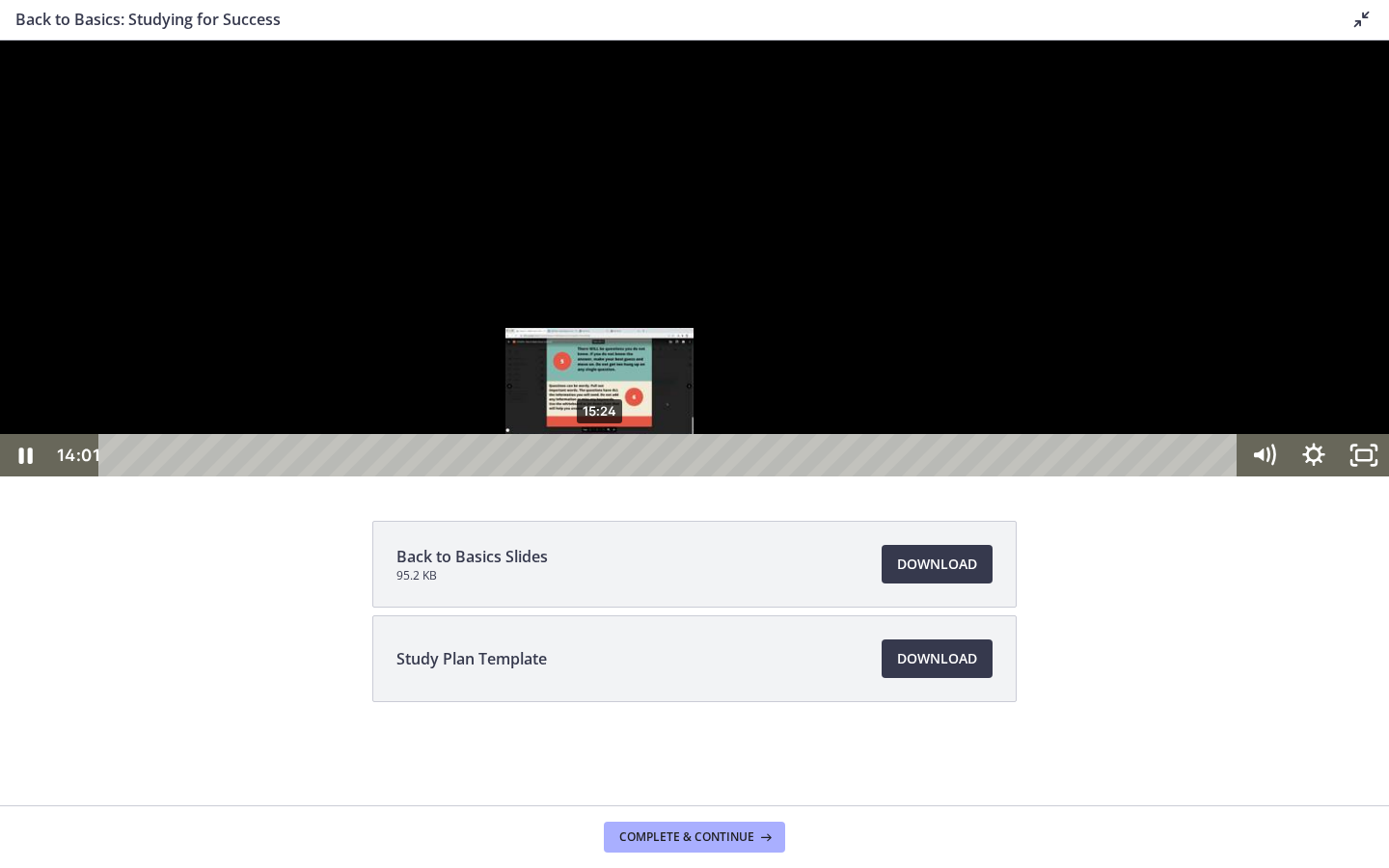 click on "15:24" at bounding box center (671, 455) 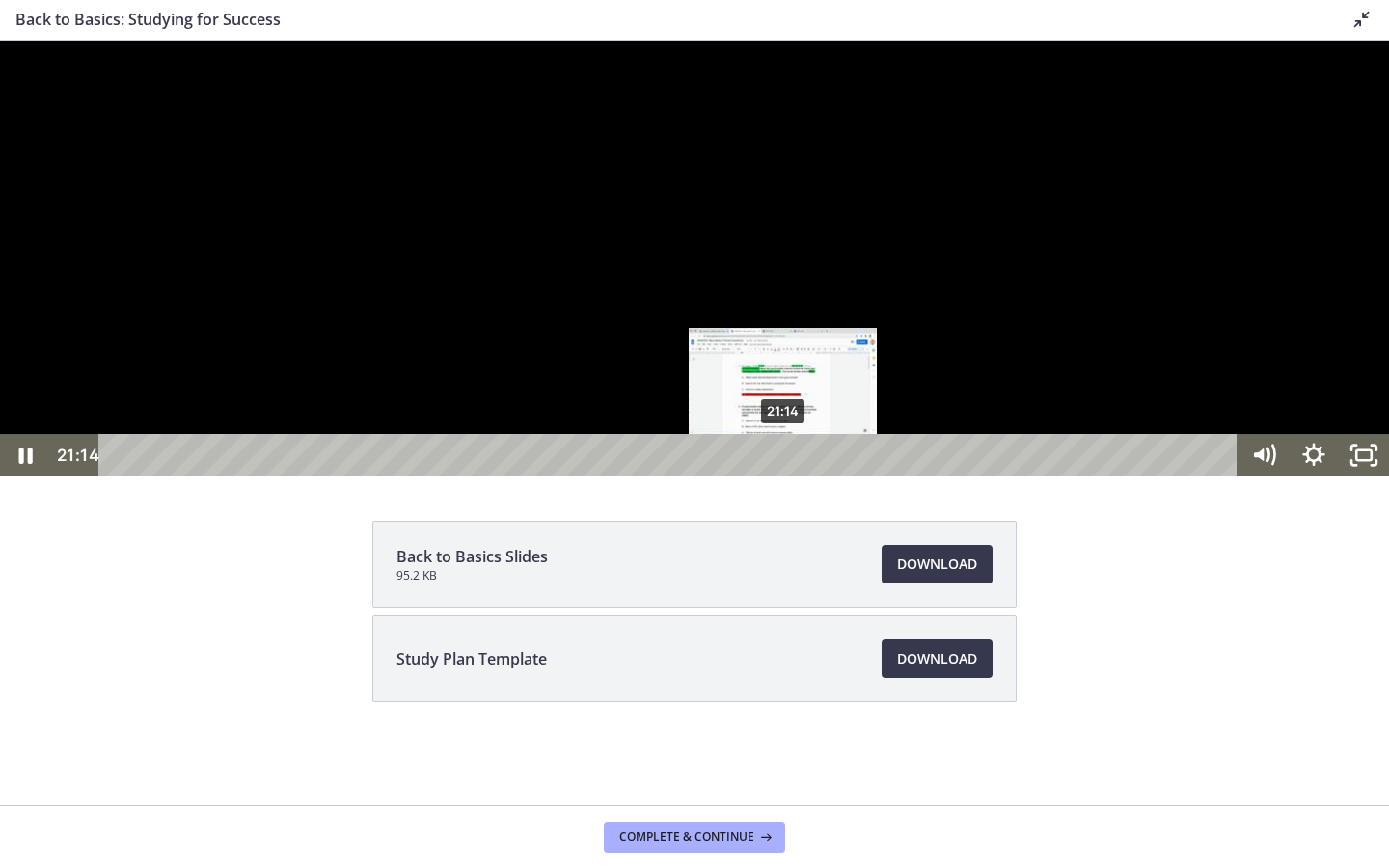 click on "21:14" at bounding box center (671, 455) 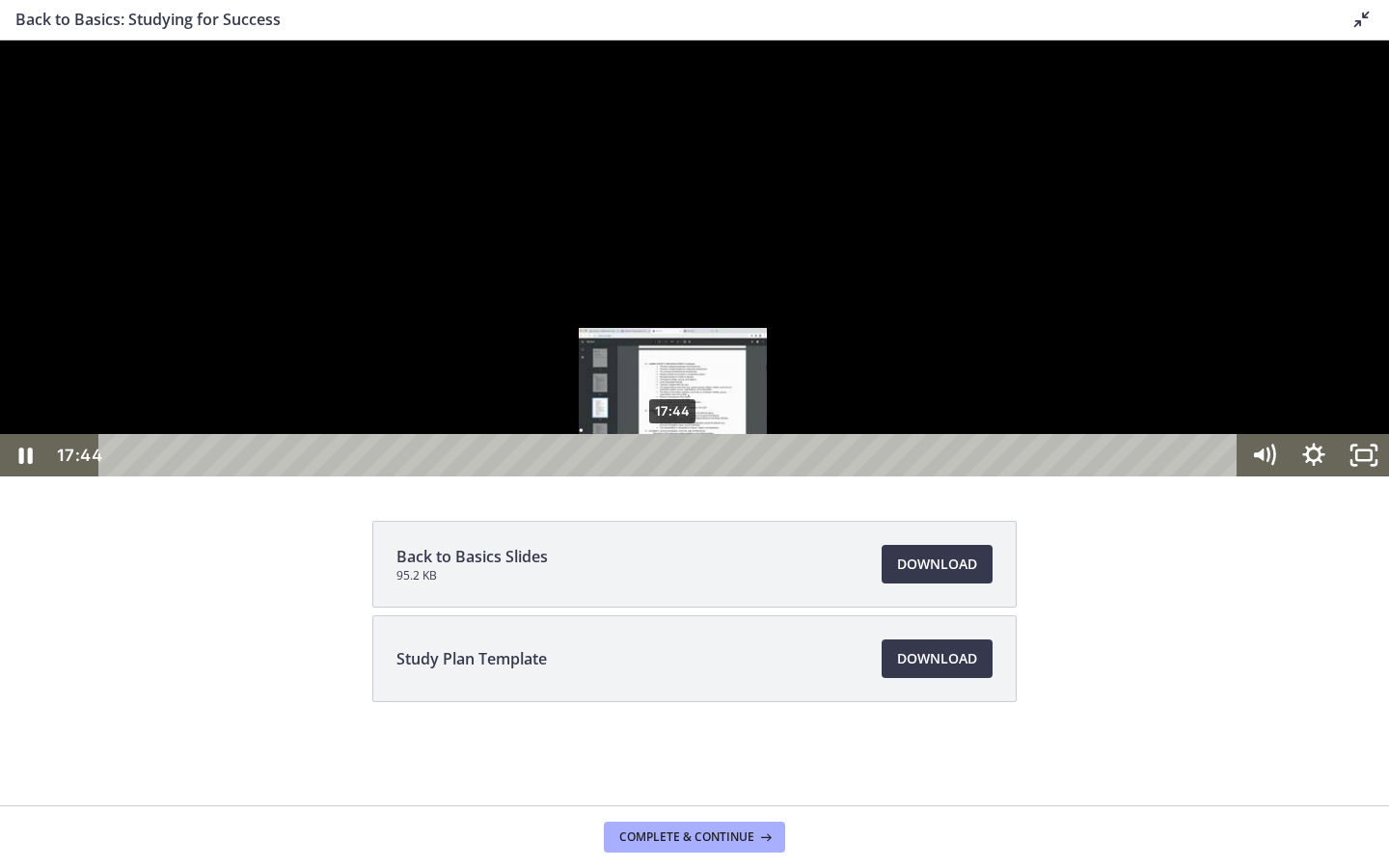 click on "17:44" at bounding box center (671, 455) 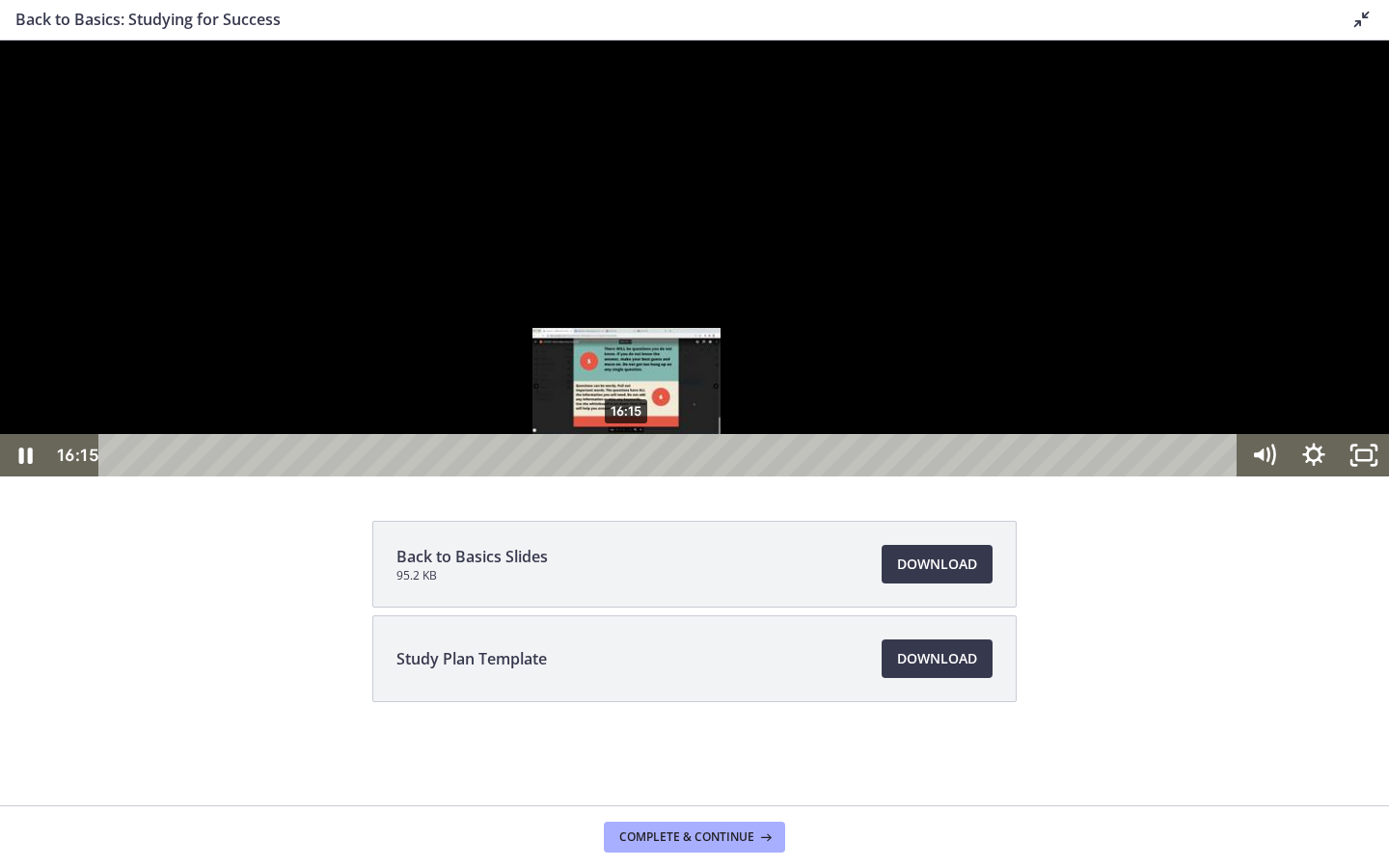click on "16:15" at bounding box center (671, 455) 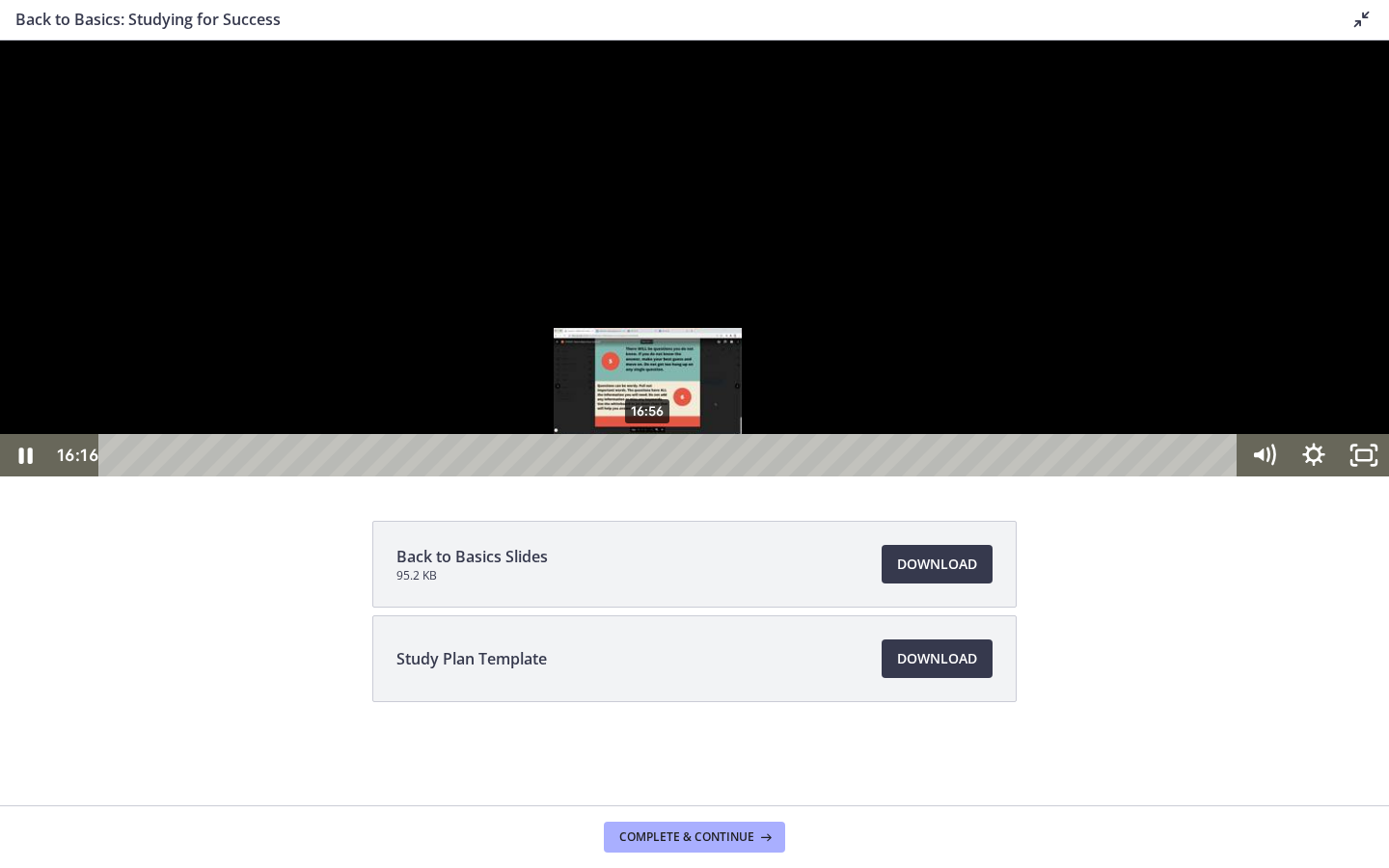 click on "16:56" at bounding box center (671, 455) 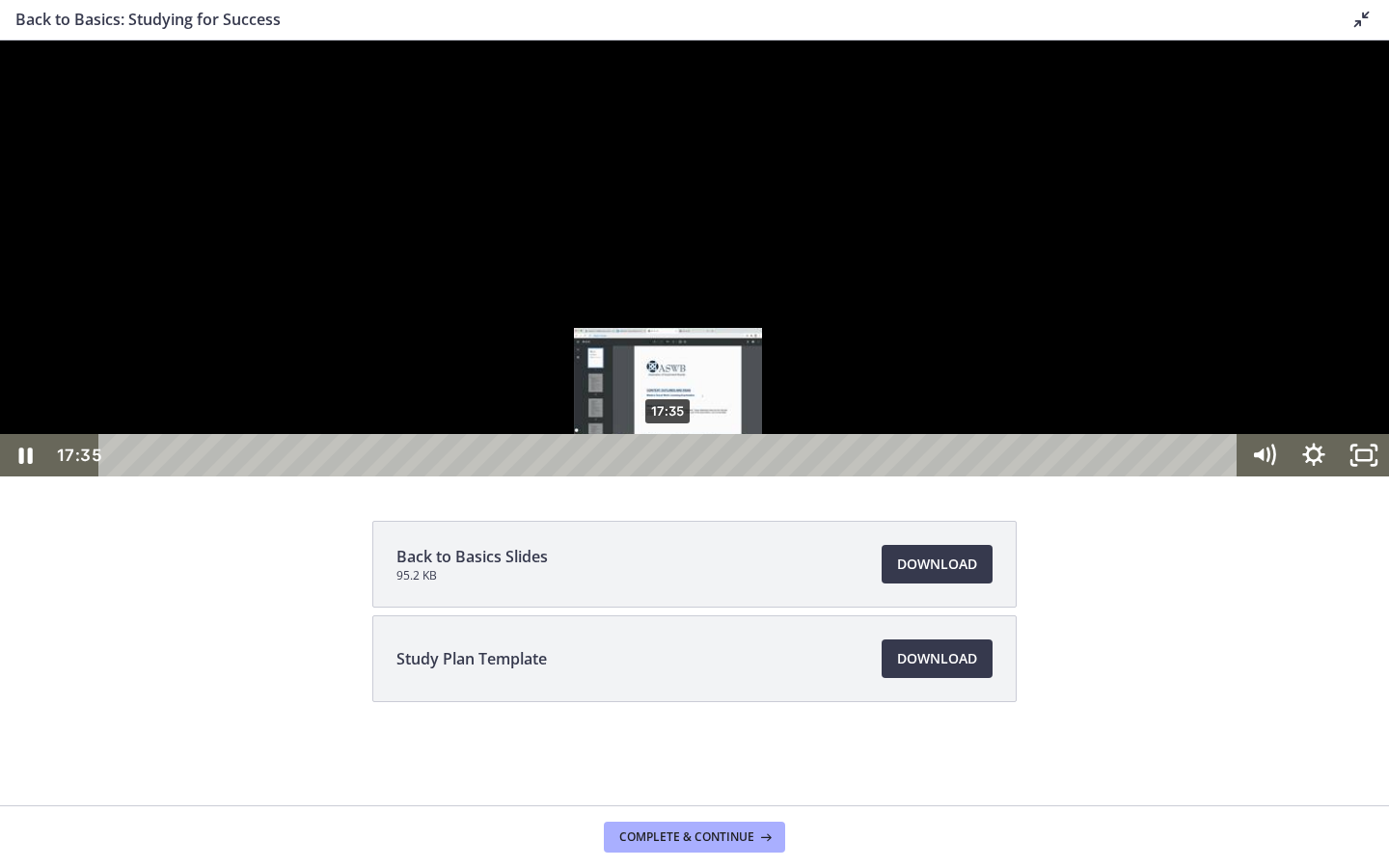 click on "17:35" at bounding box center [671, 455] 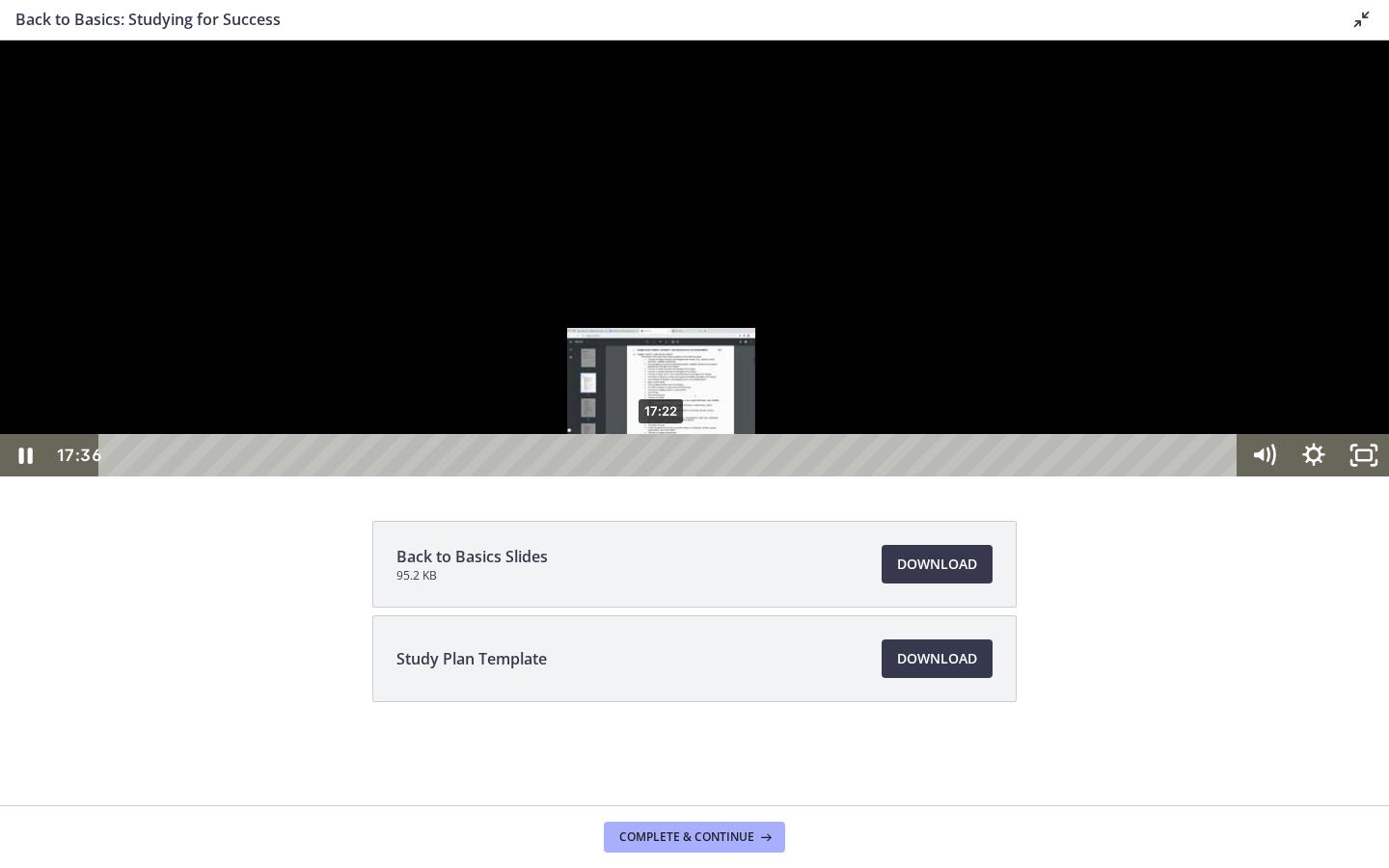 click at bounding box center (668, 455) 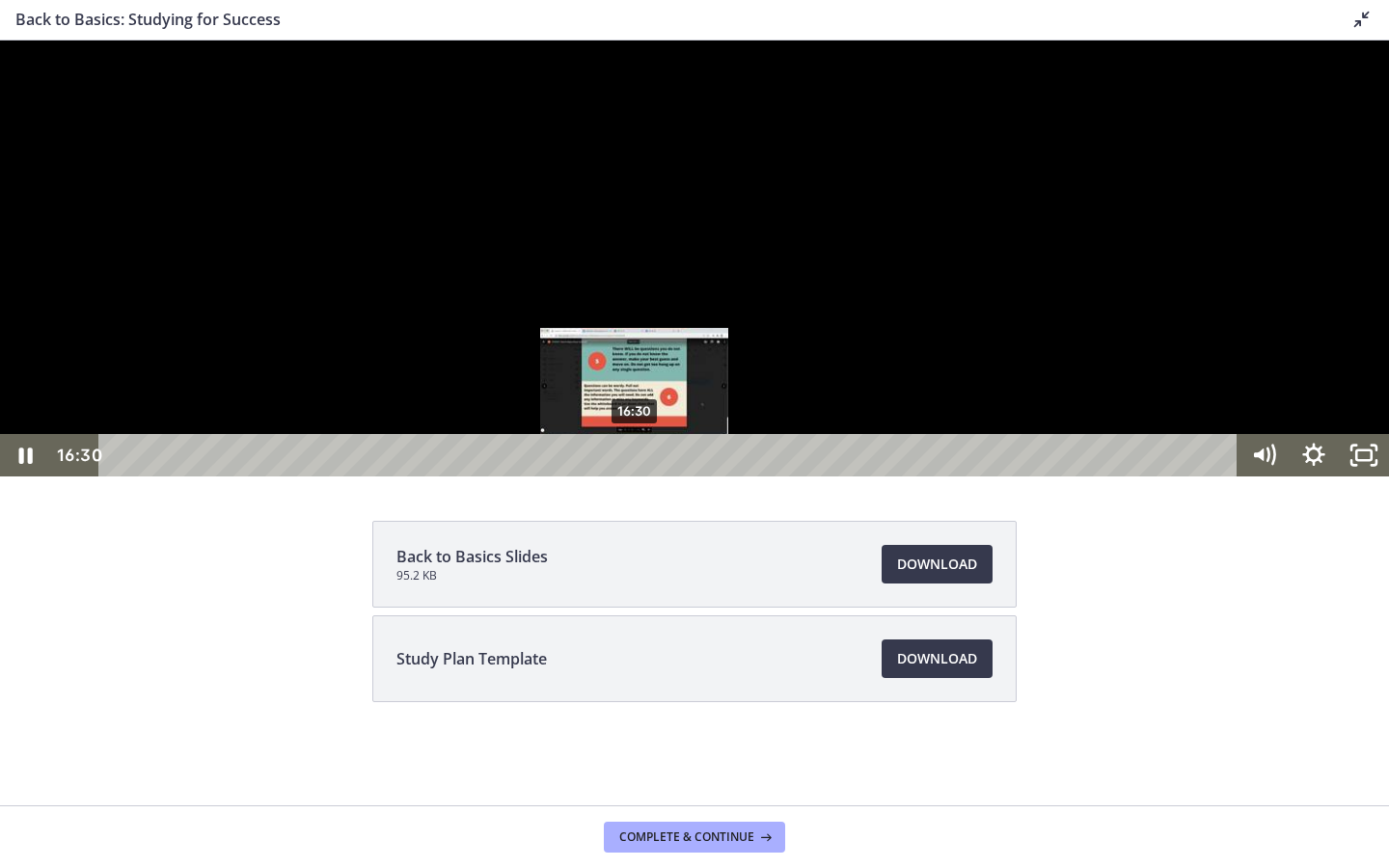 click on "16:30" at bounding box center (671, 455) 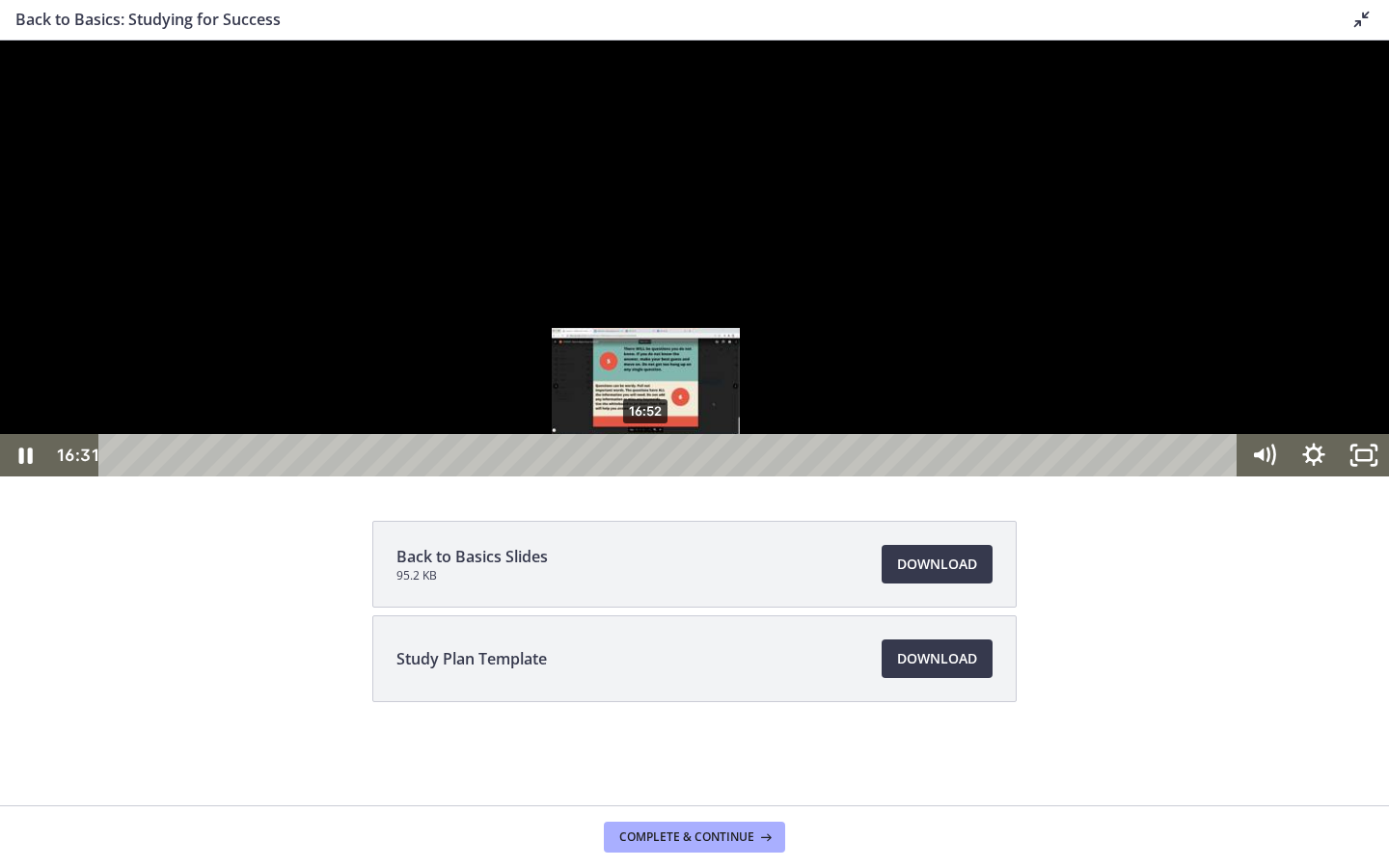 click on "16:52" at bounding box center [671, 455] 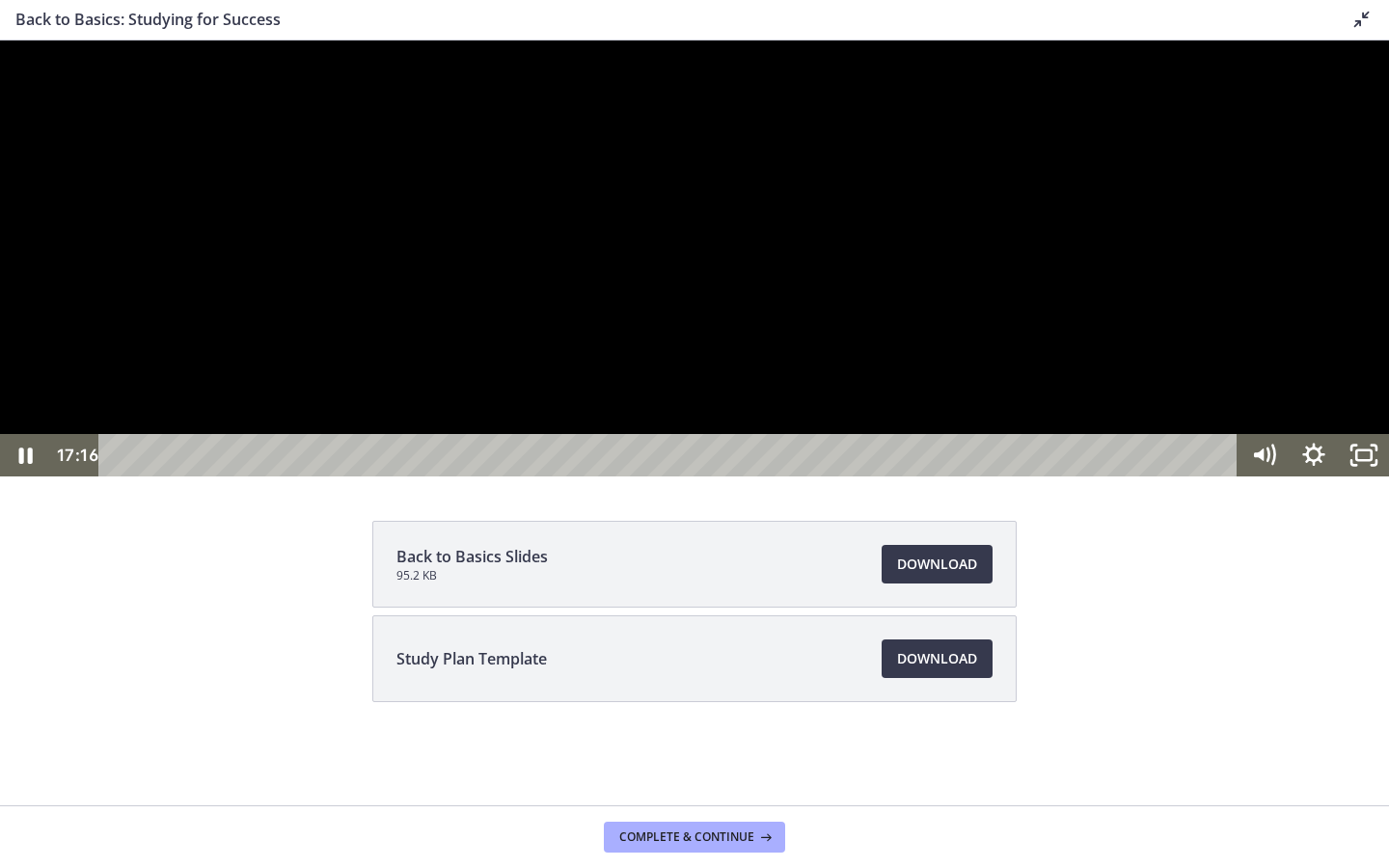 click at bounding box center (694, 258) 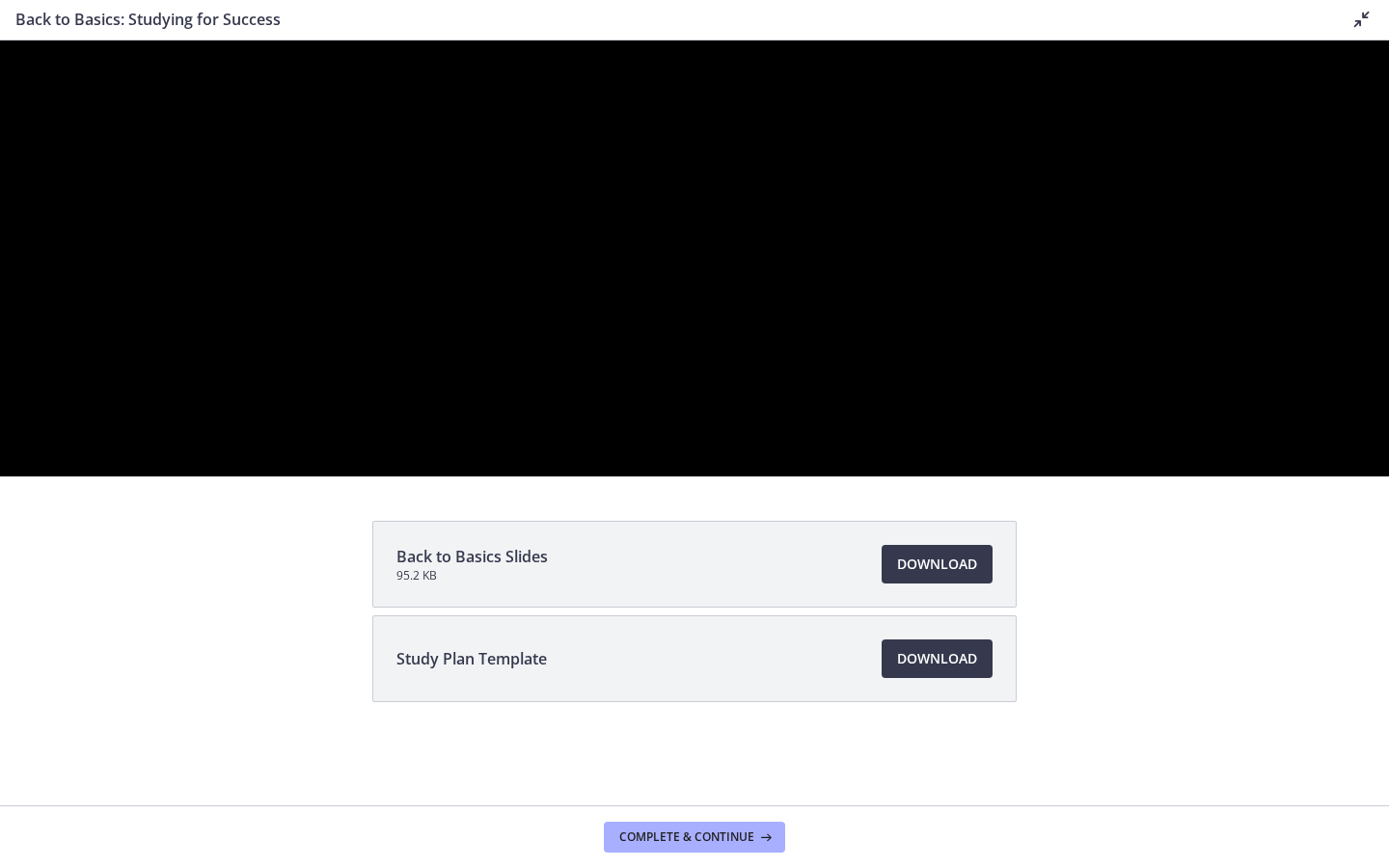 type 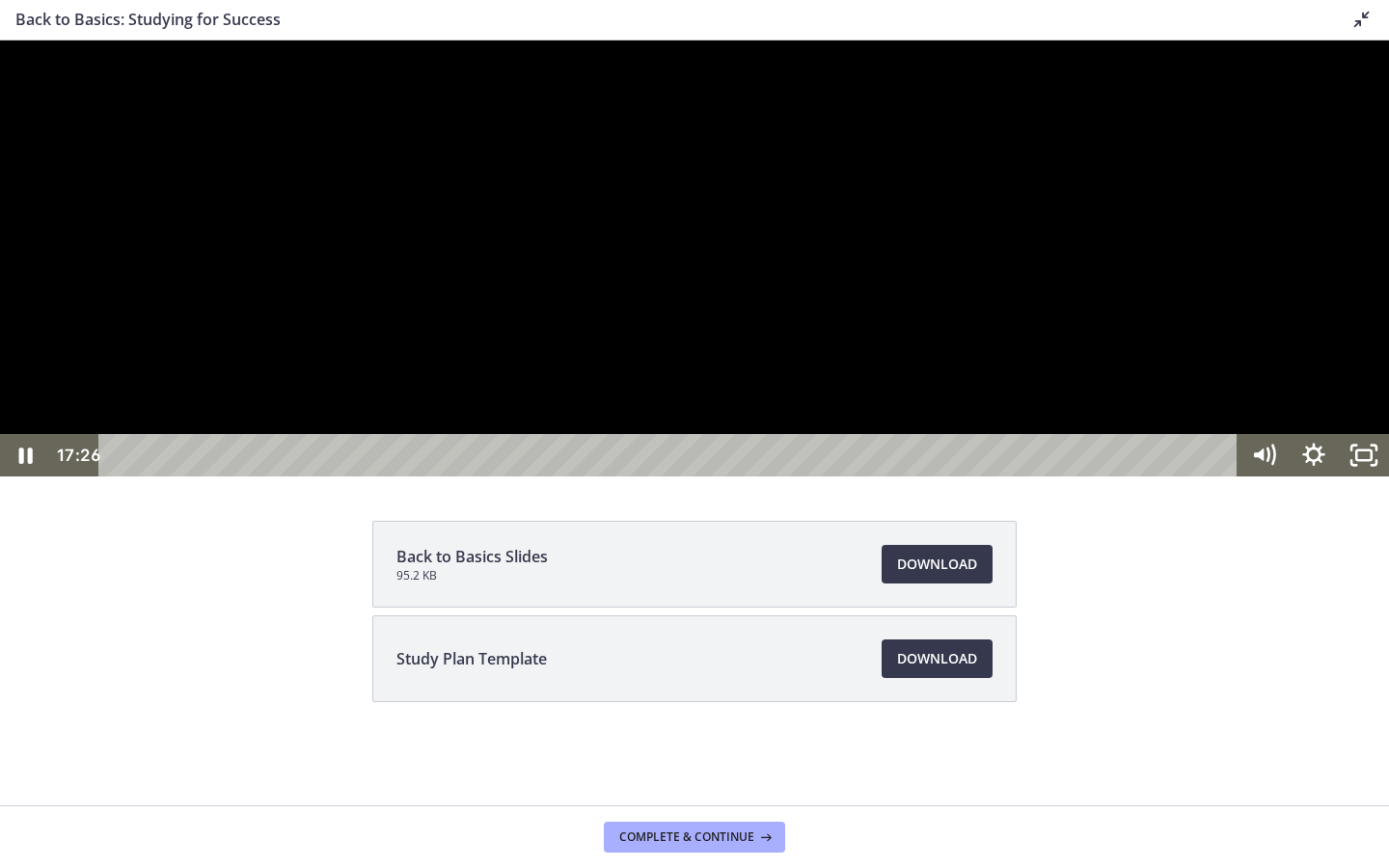 click at bounding box center (0, 41) 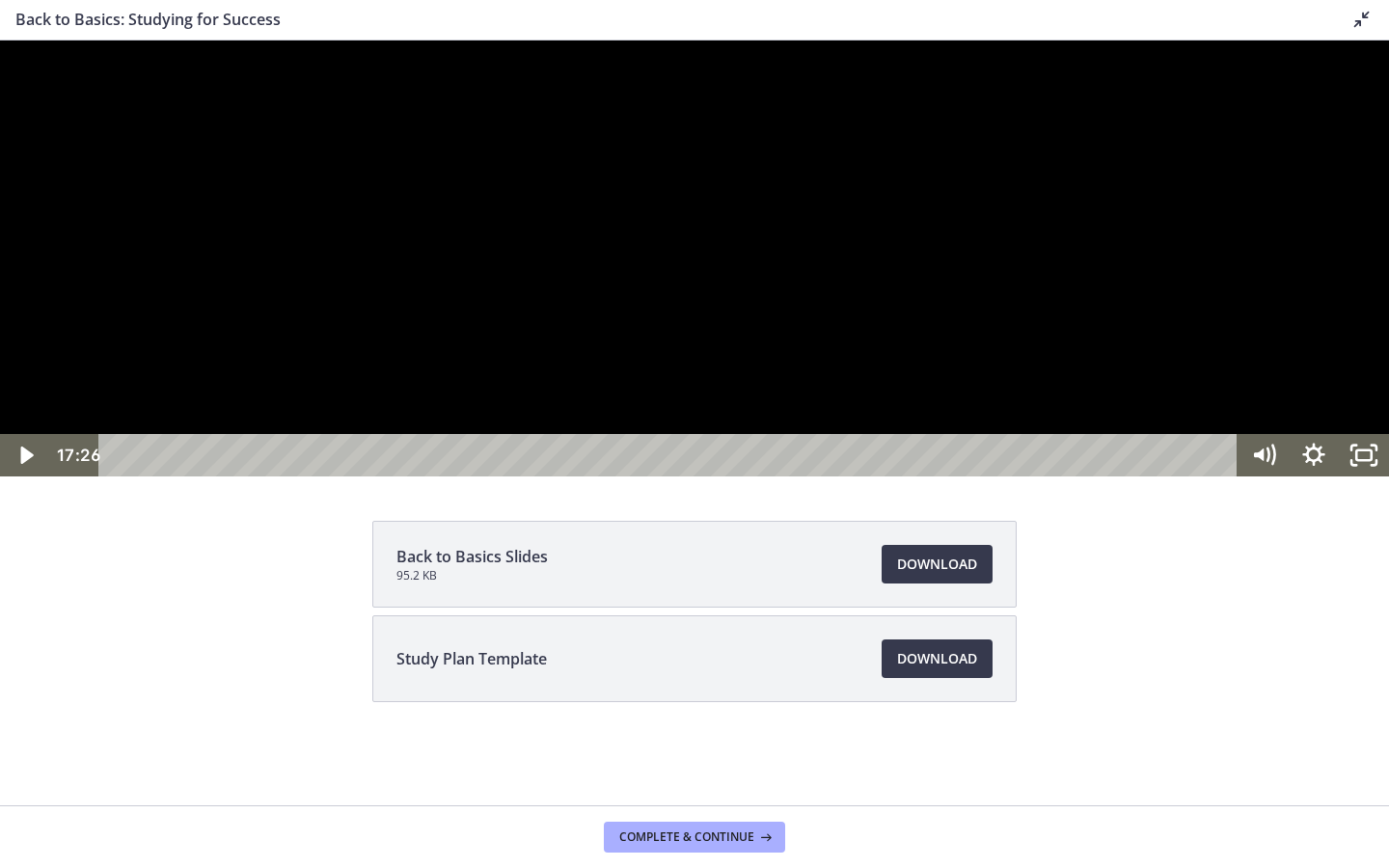 click at bounding box center (0, 41) 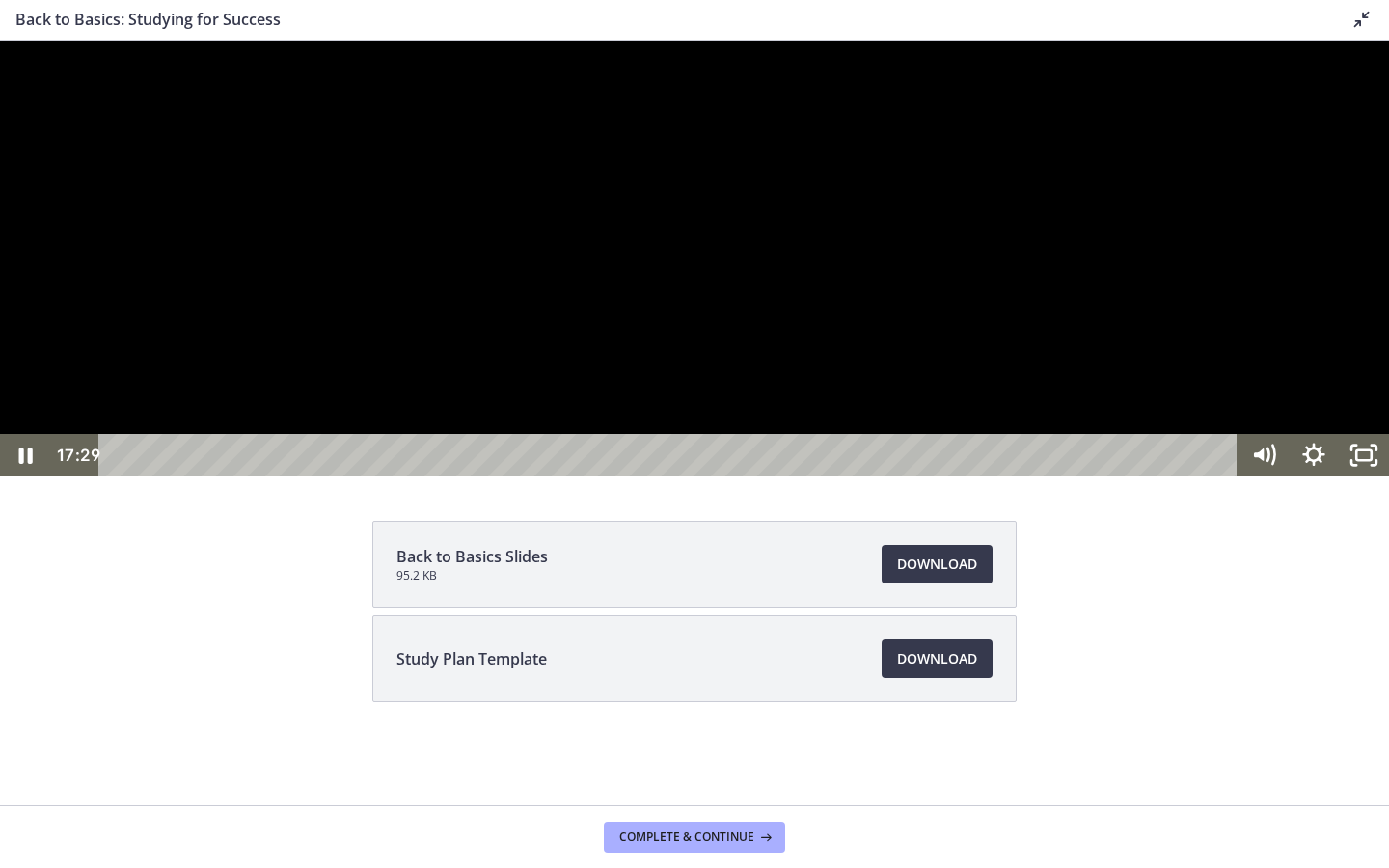 click at bounding box center [0, 41] 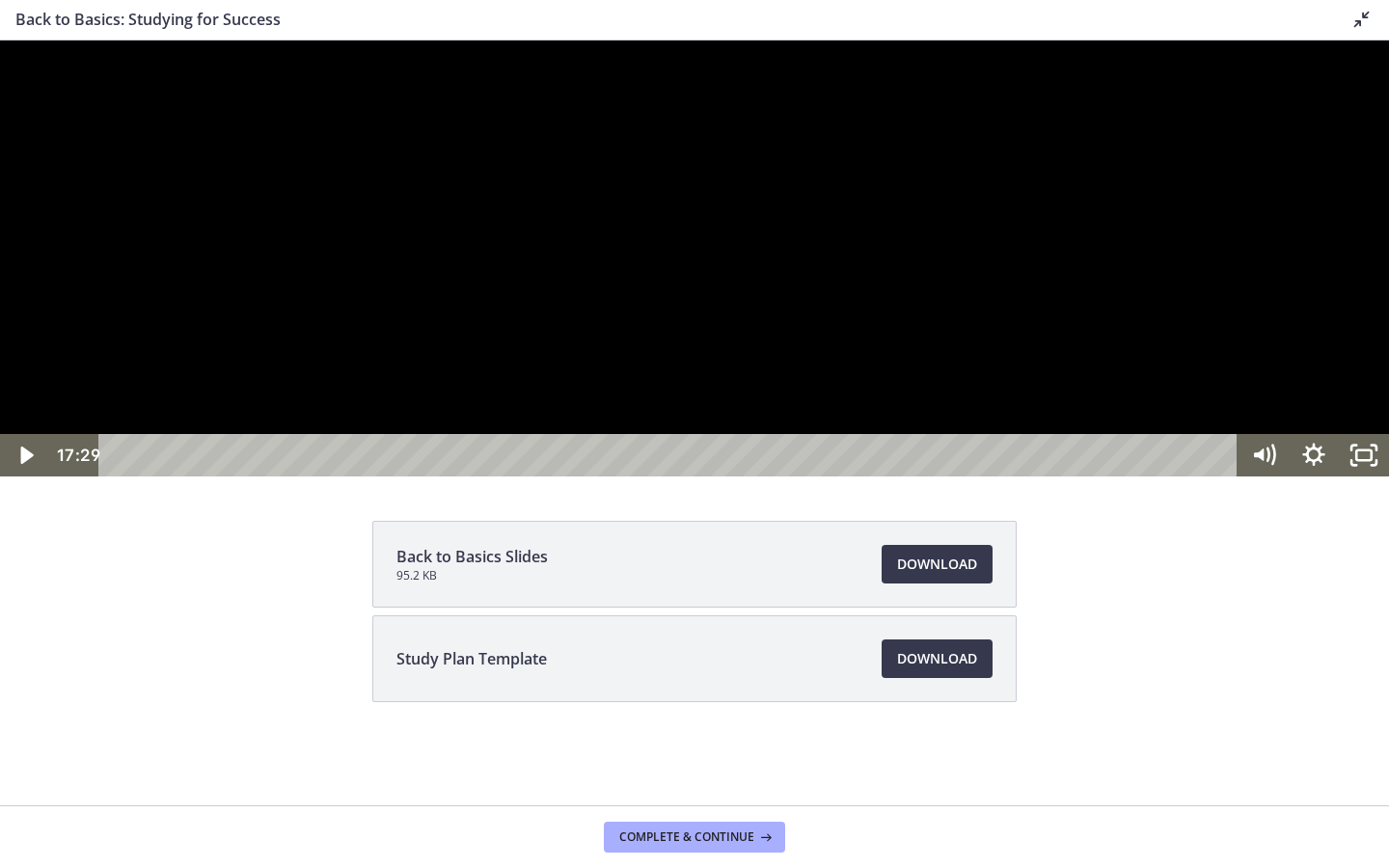 click at bounding box center (0, 41) 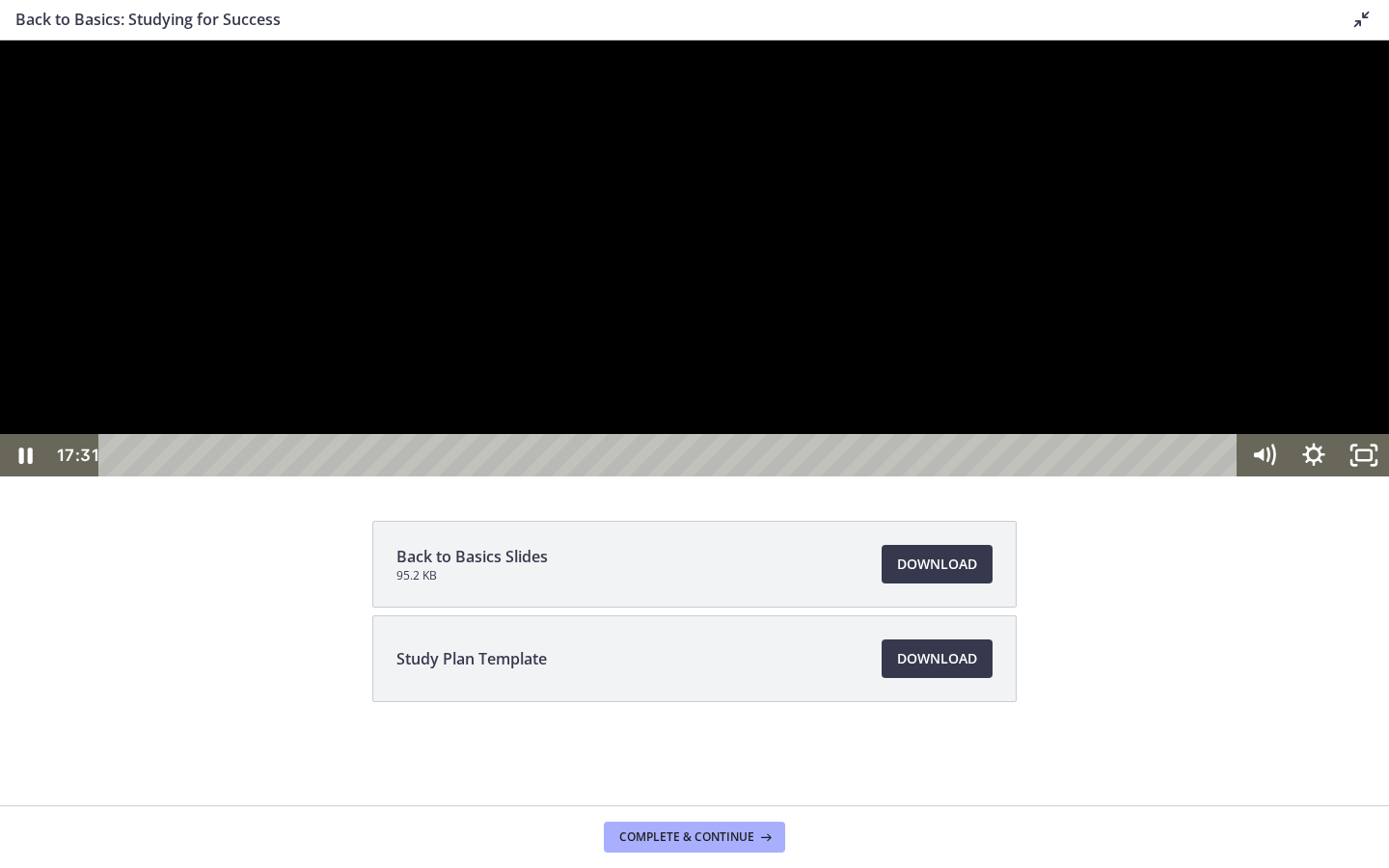 click at bounding box center (0, 41) 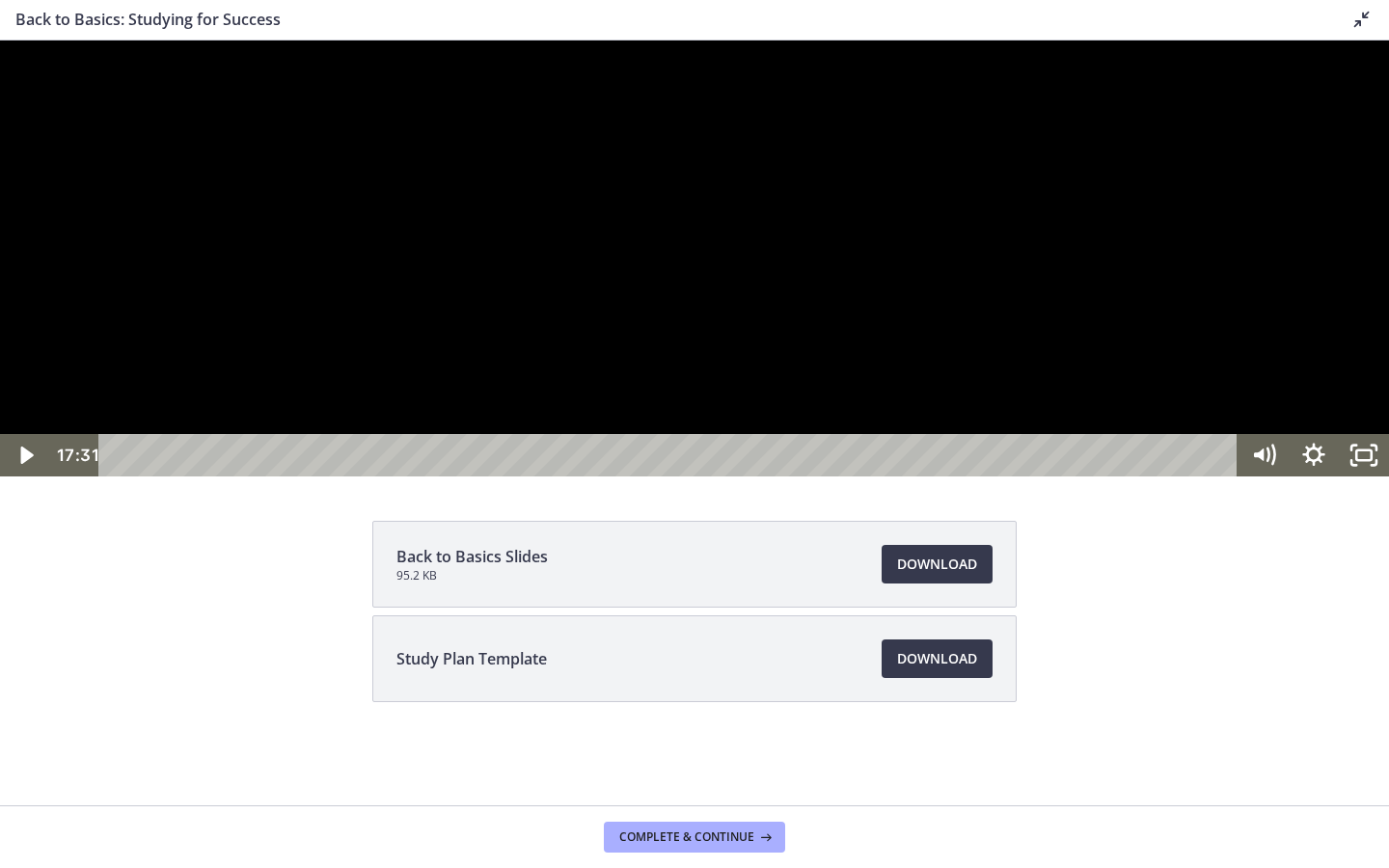 click at bounding box center [0, 41] 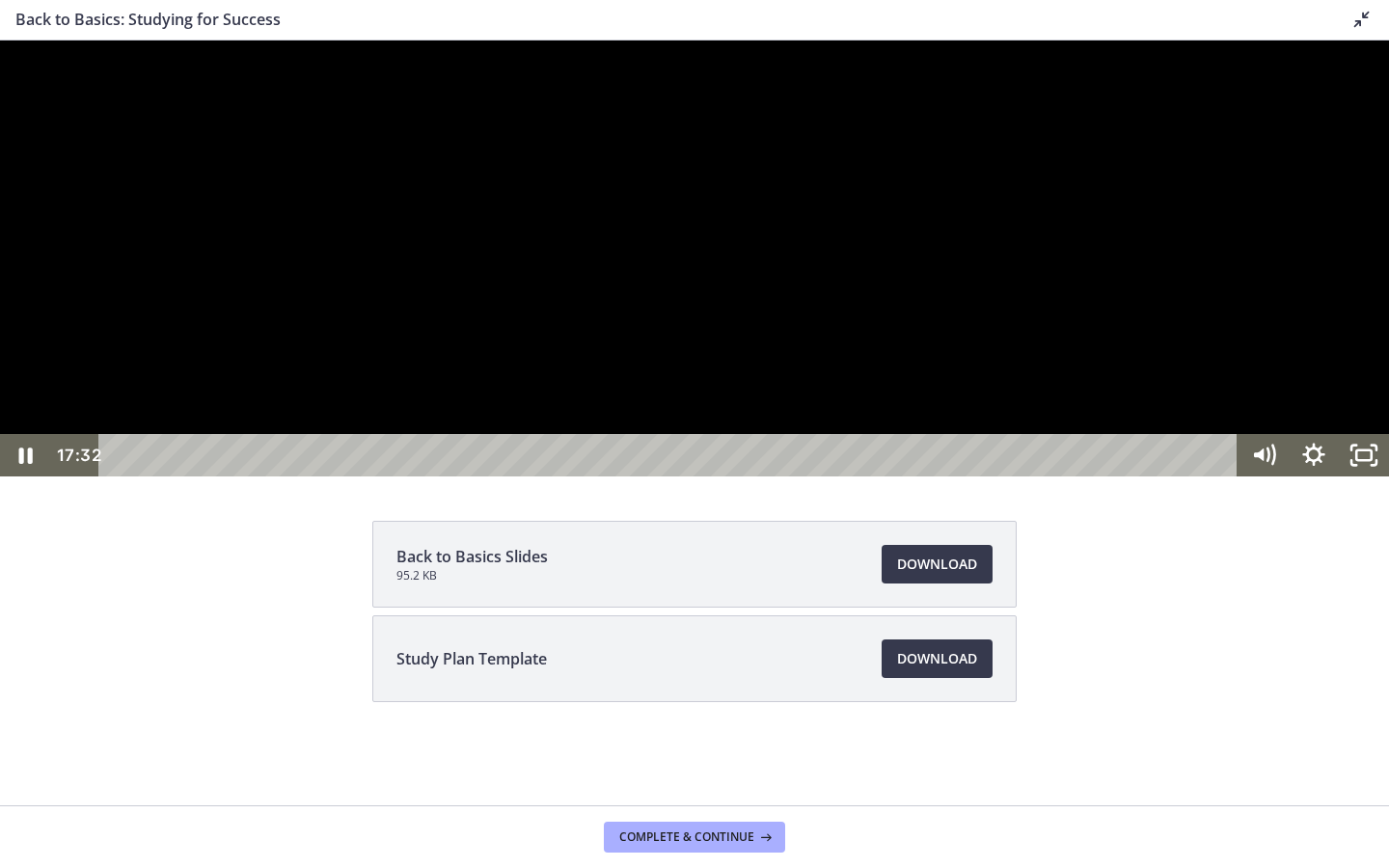 click at bounding box center [0, 41] 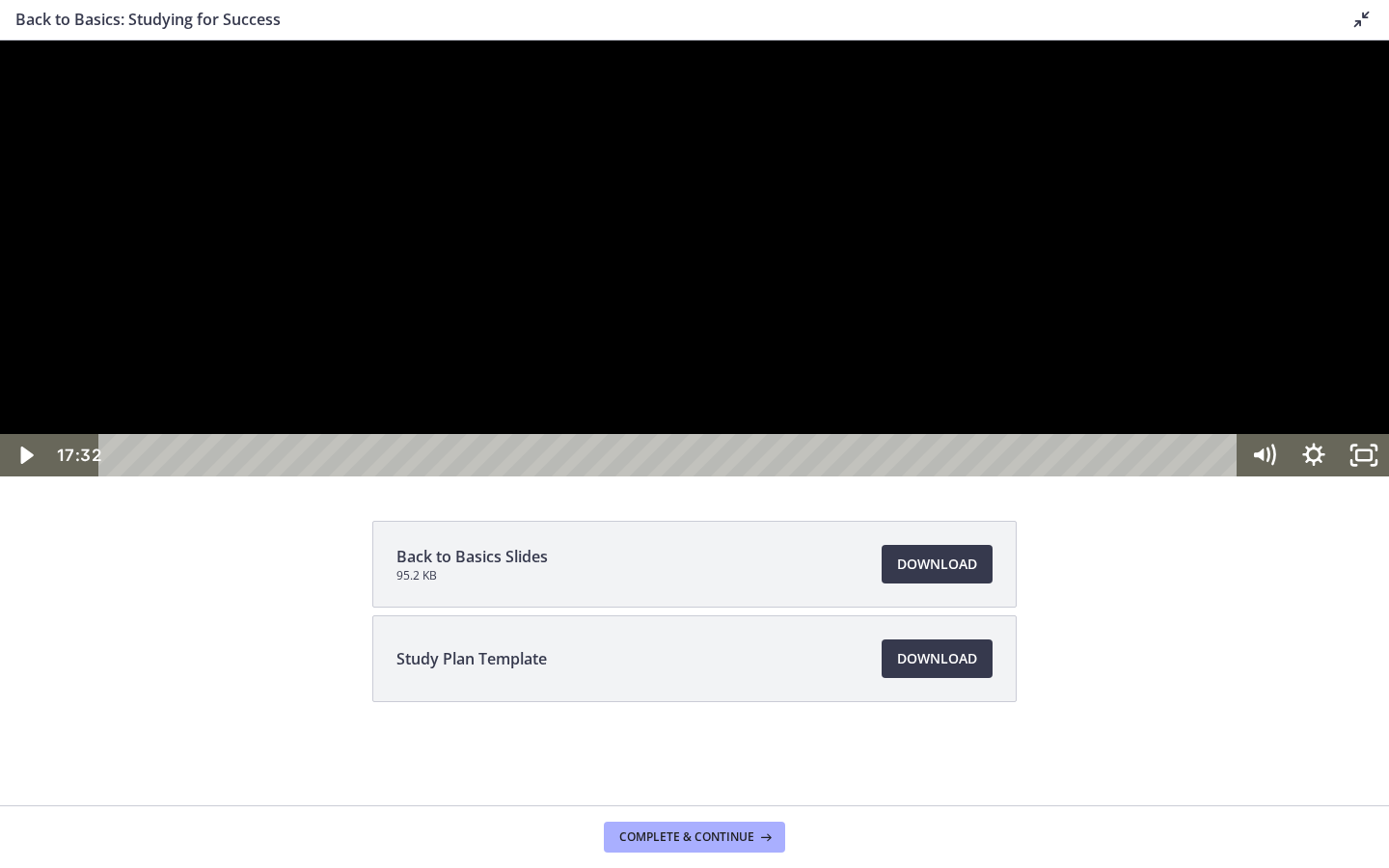 click at bounding box center [0, 41] 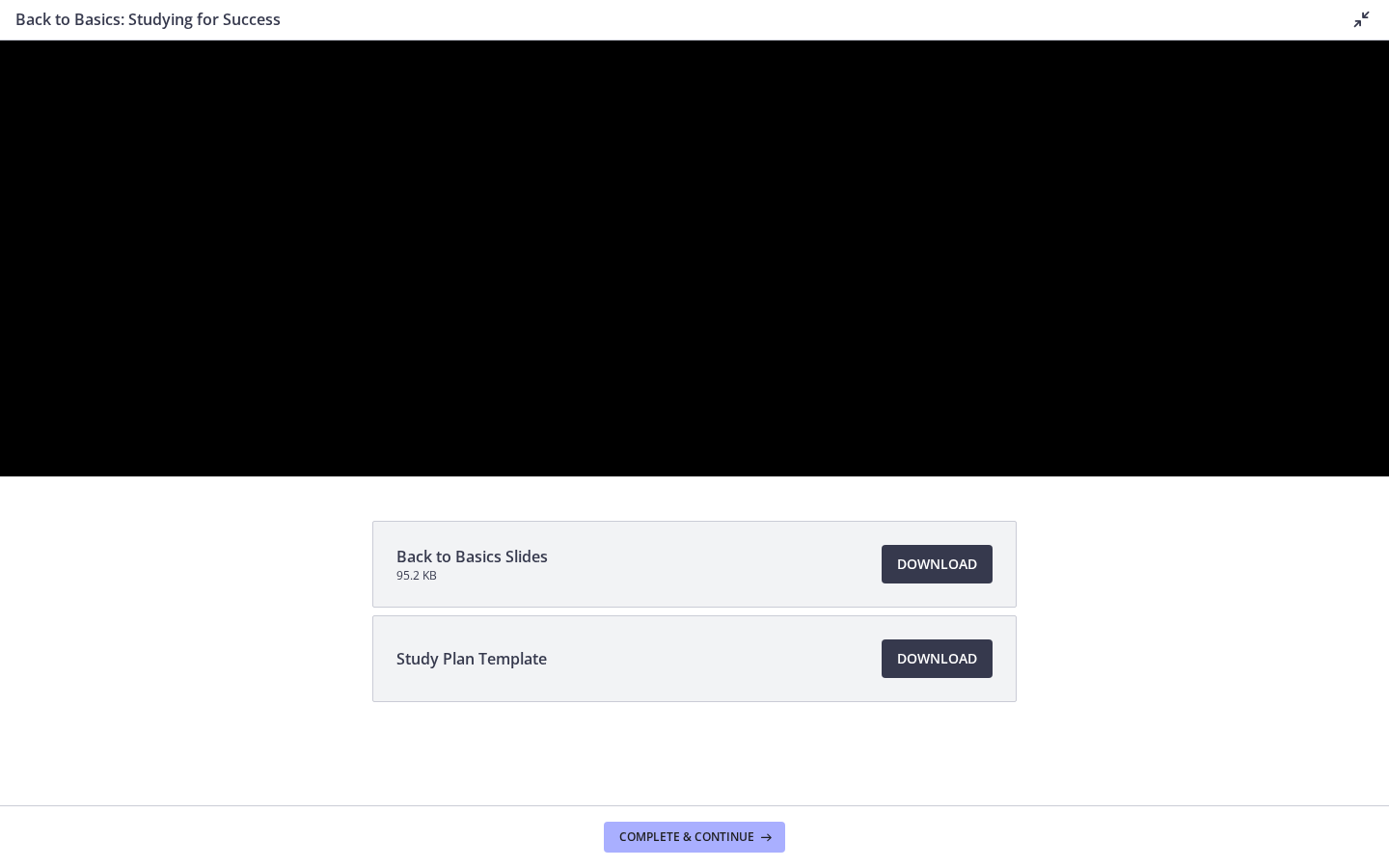 click at bounding box center [0, 41] 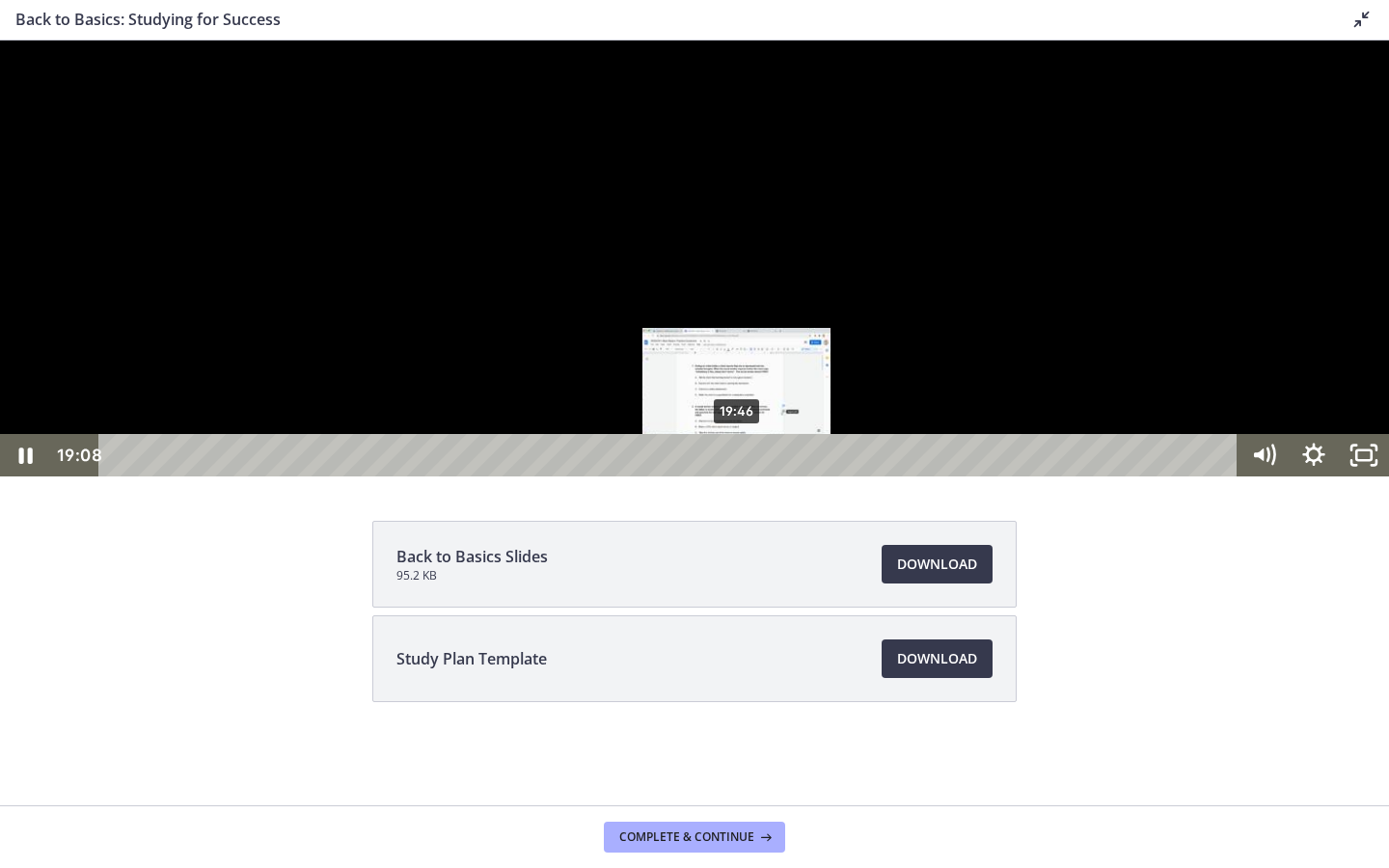 click on "19:46" at bounding box center [671, 455] 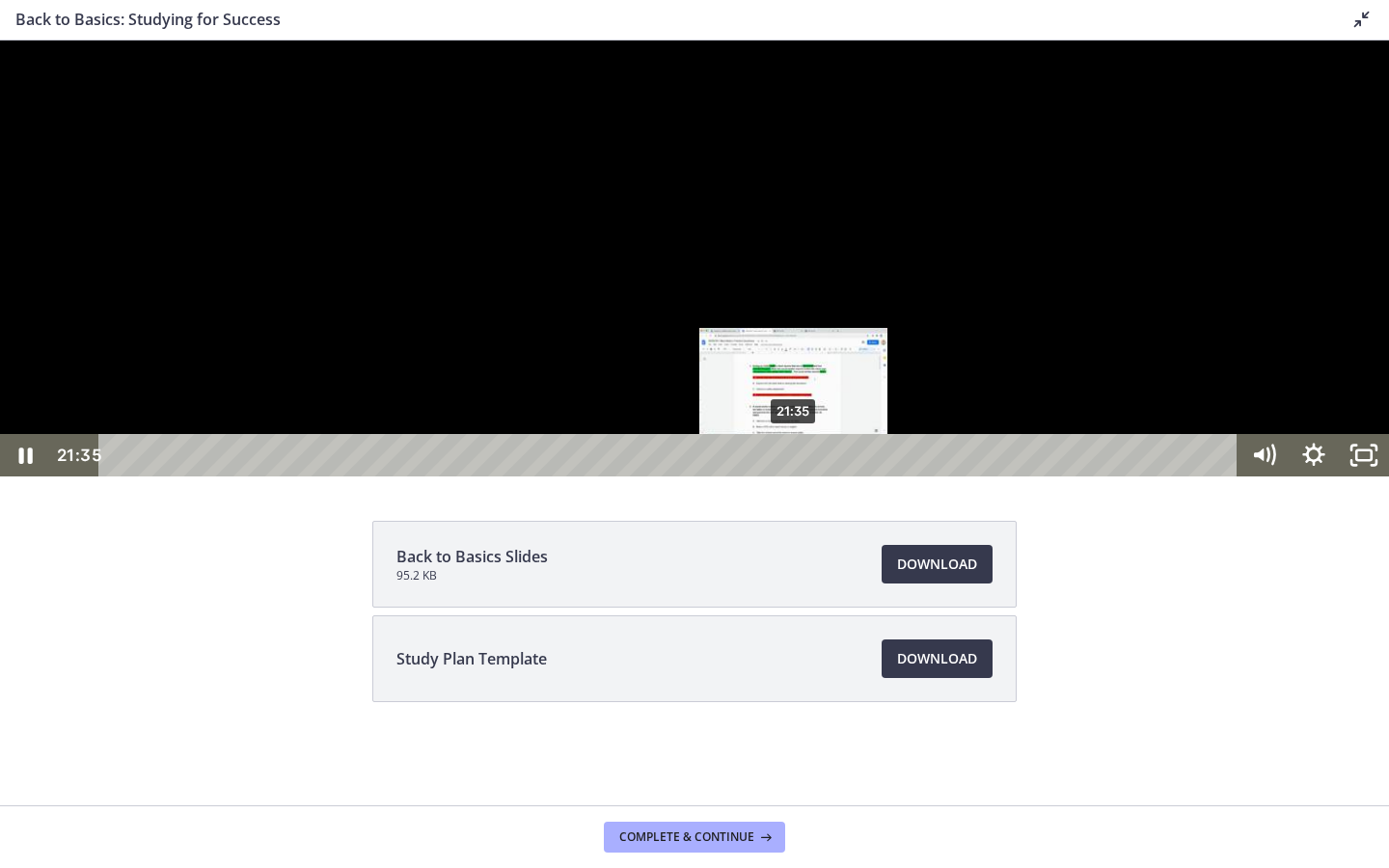 click on "21:35" at bounding box center [671, 455] 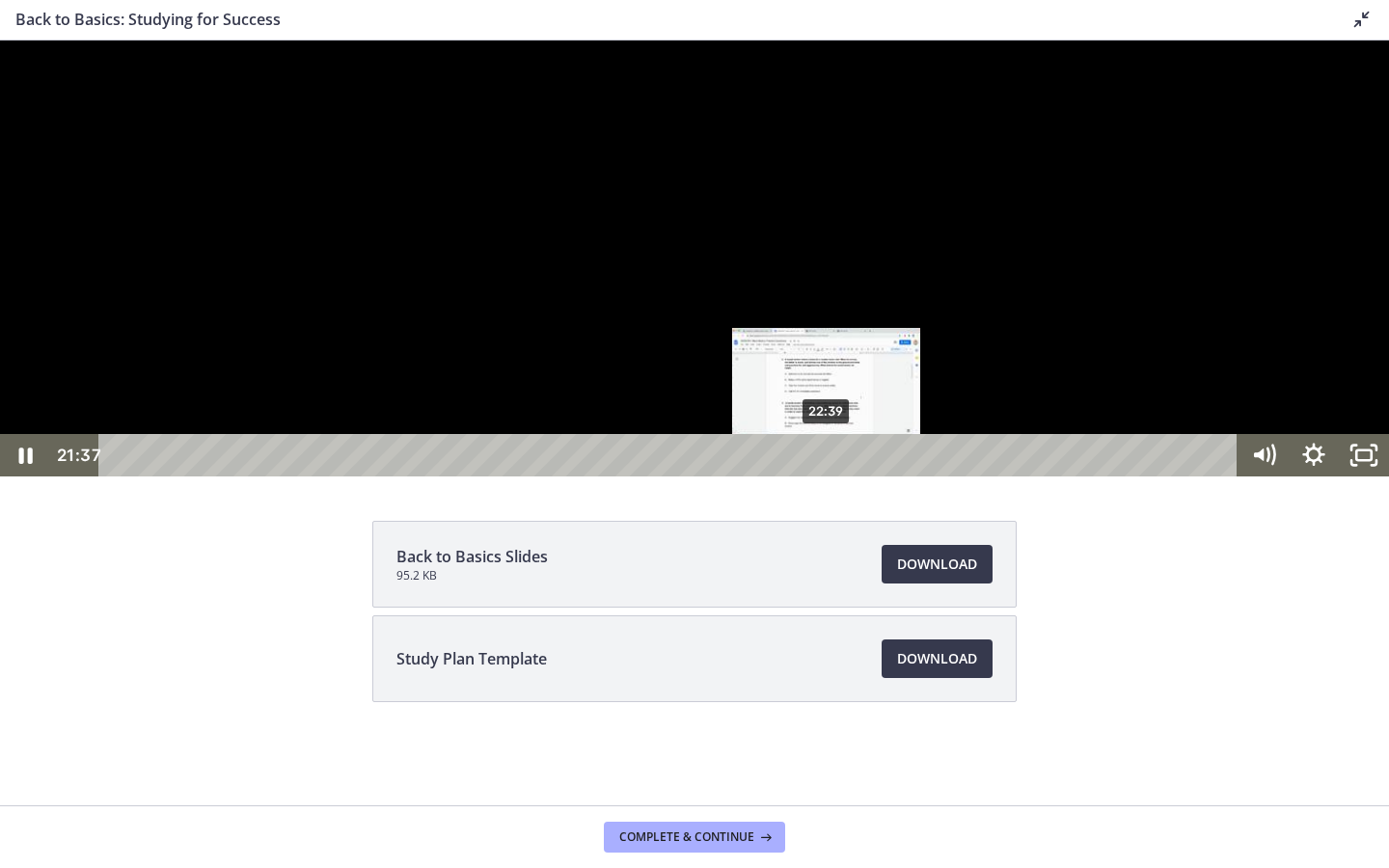 click on "22:39" at bounding box center (671, 455) 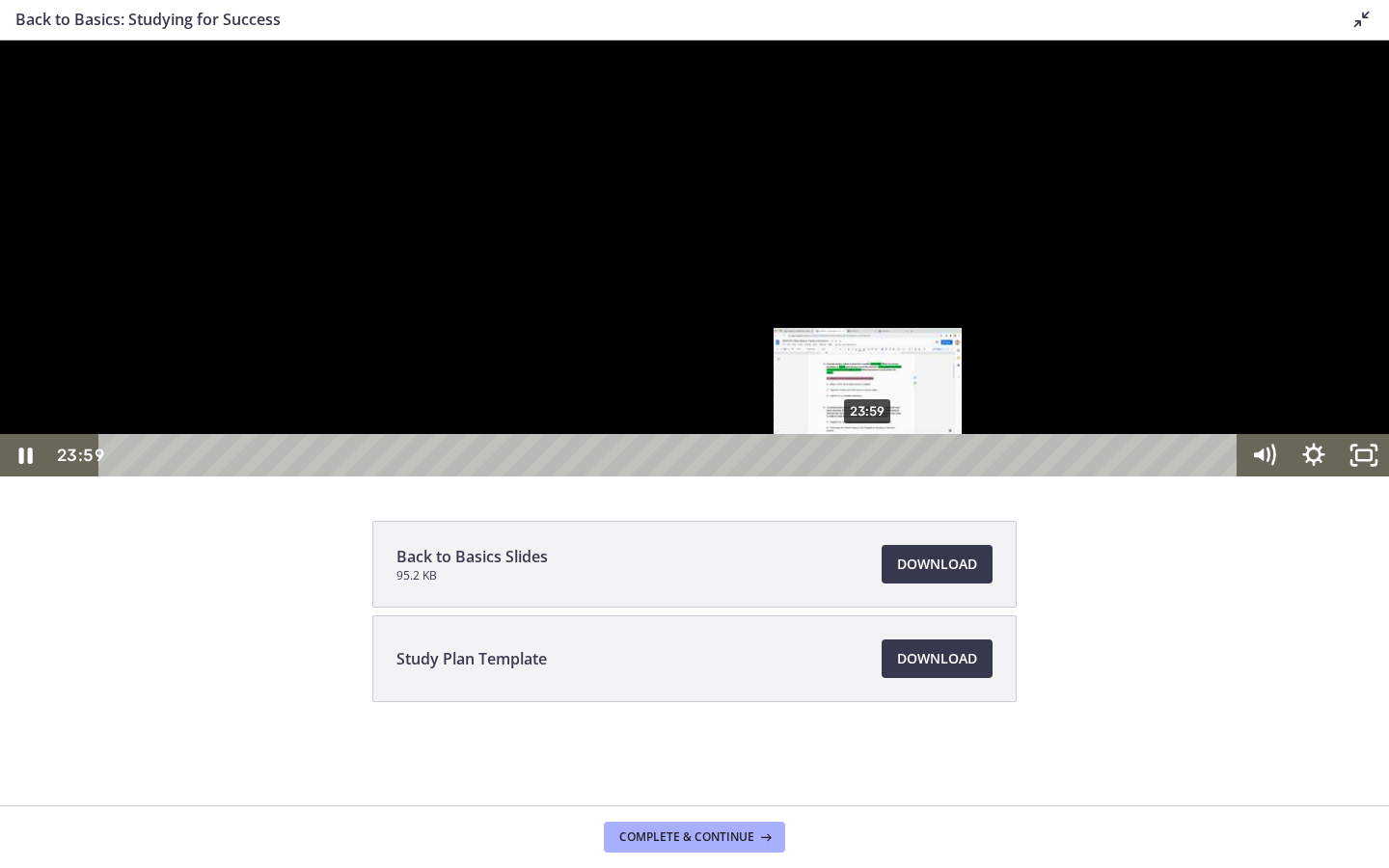 click on "23:59" at bounding box center [671, 455] 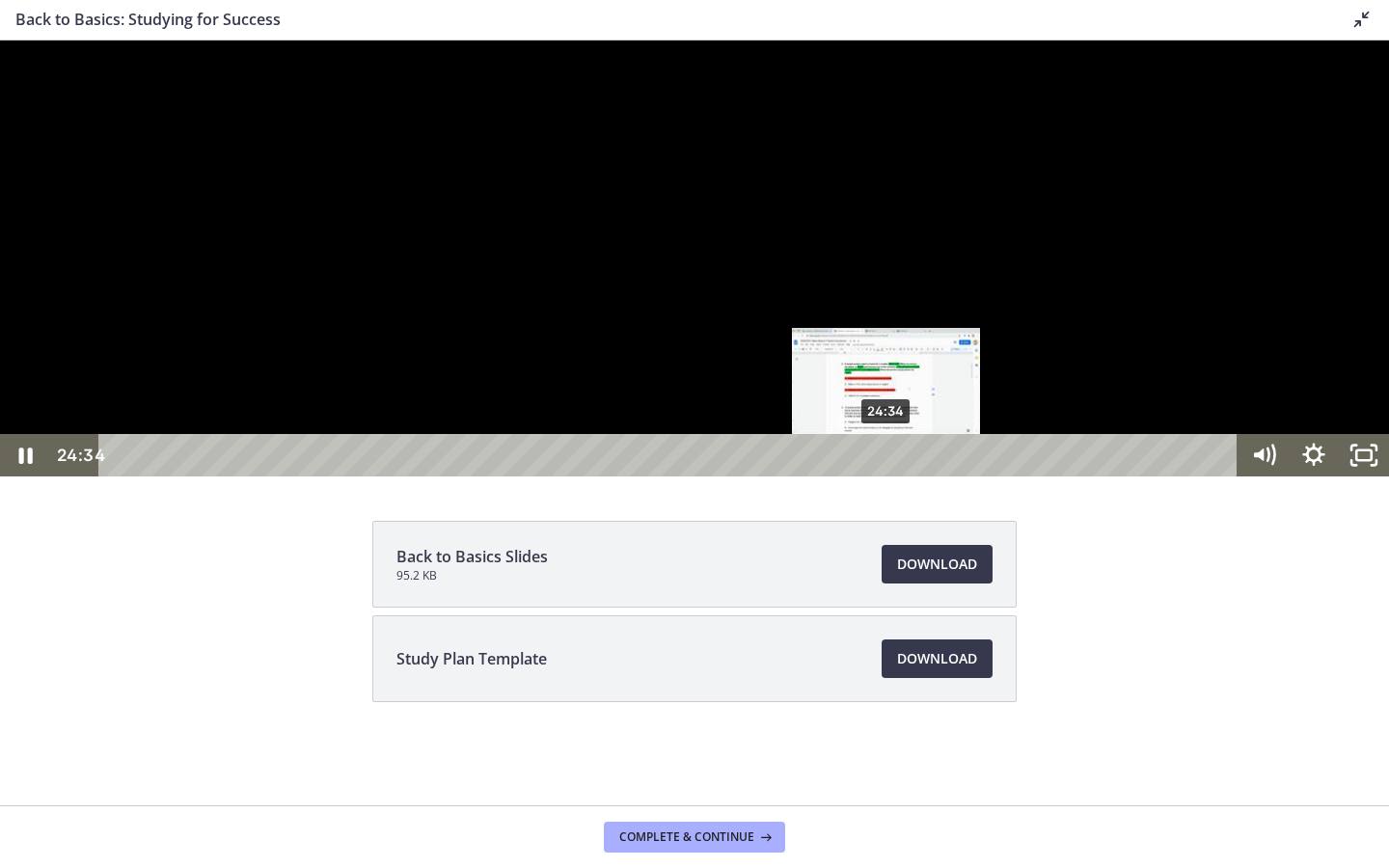 click on "24:34" at bounding box center (671, 455) 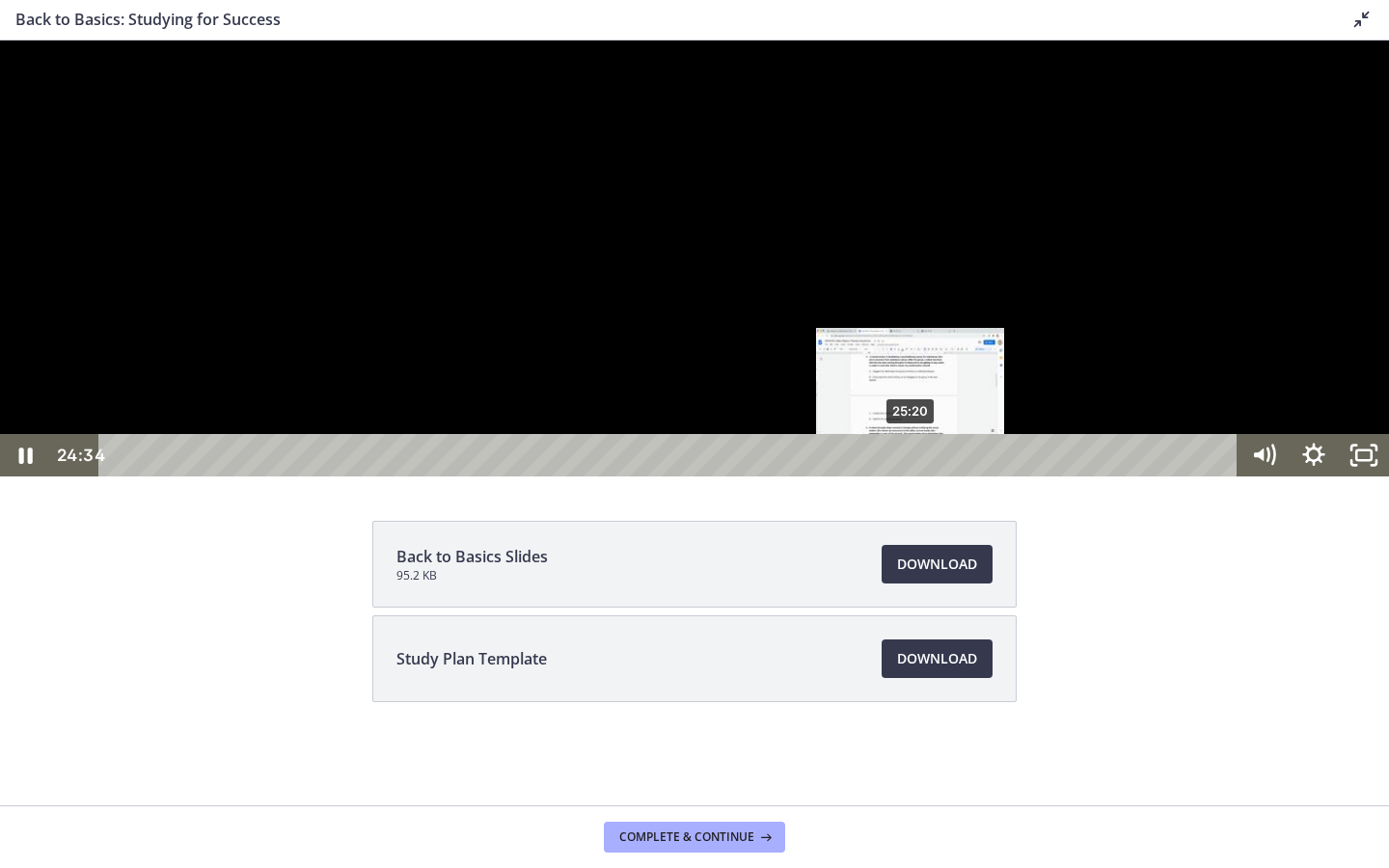 click on "25:20" at bounding box center [671, 455] 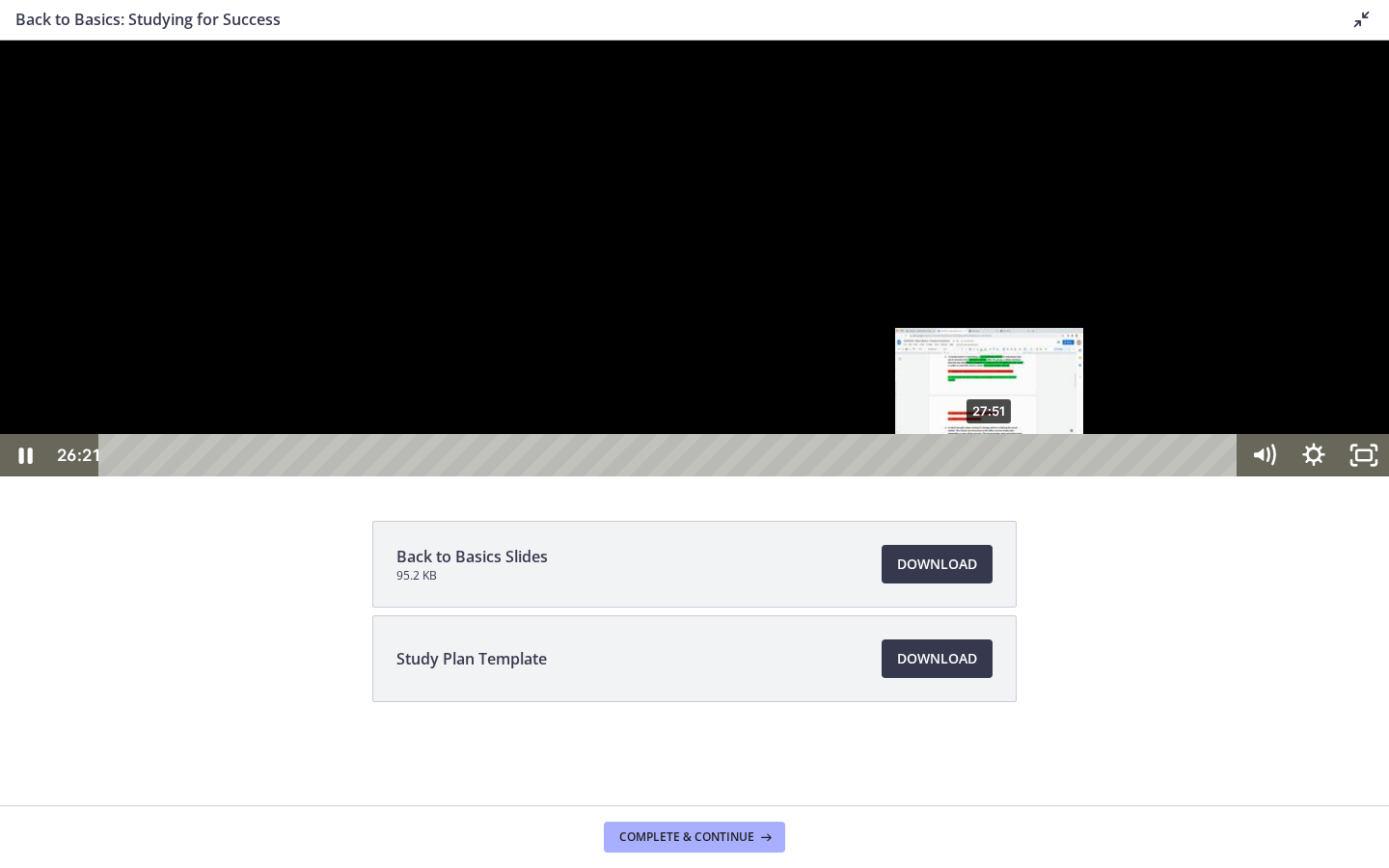 click on "27:51" at bounding box center [671, 455] 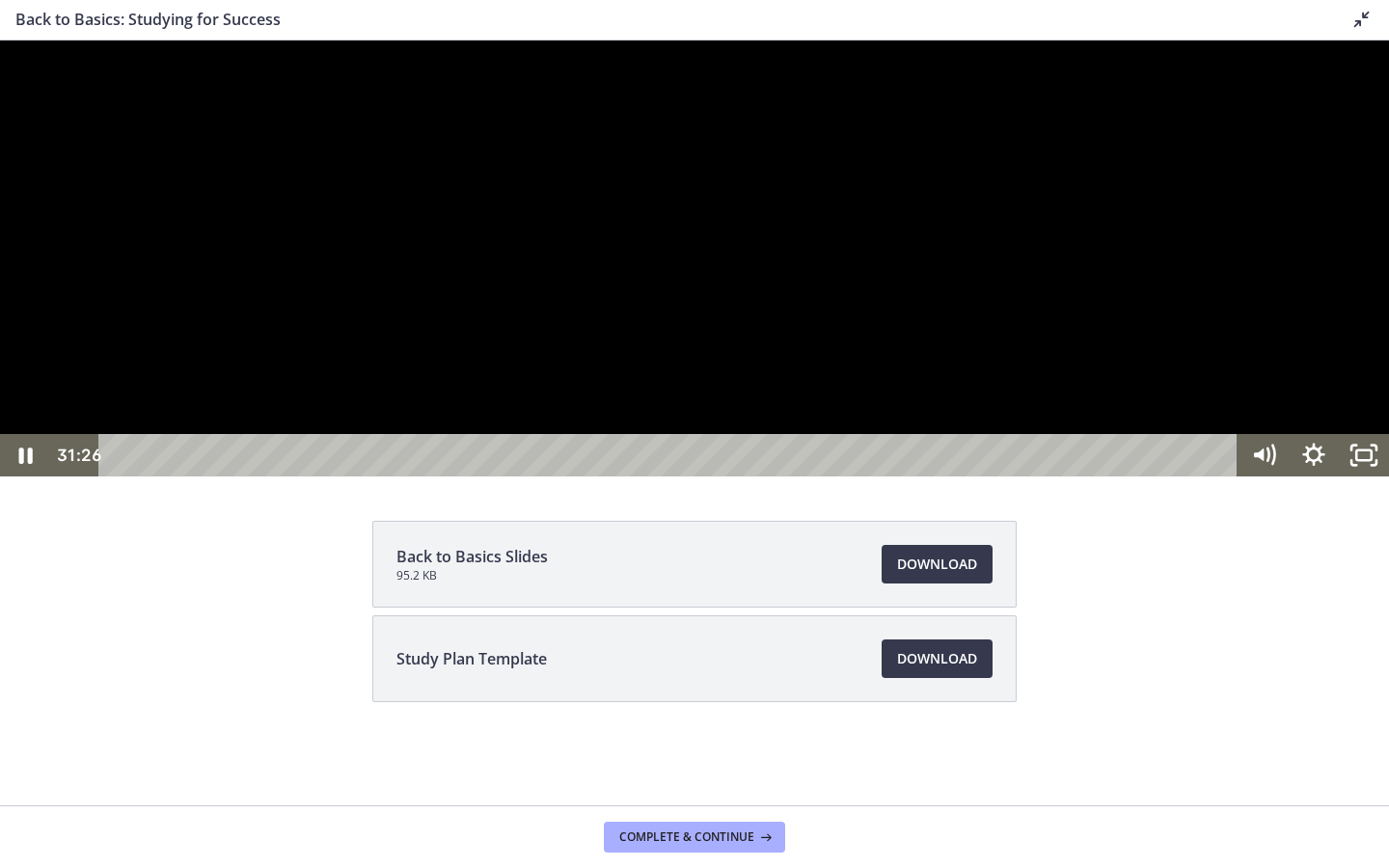 click at bounding box center [694, 258] 